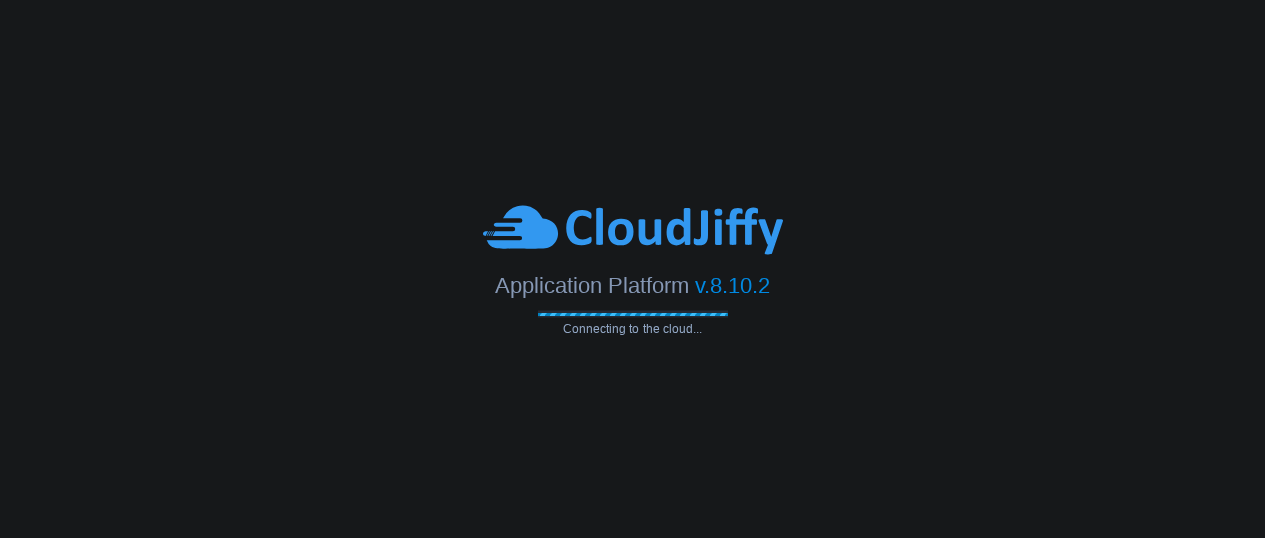 scroll, scrollTop: 0, scrollLeft: 0, axis: both 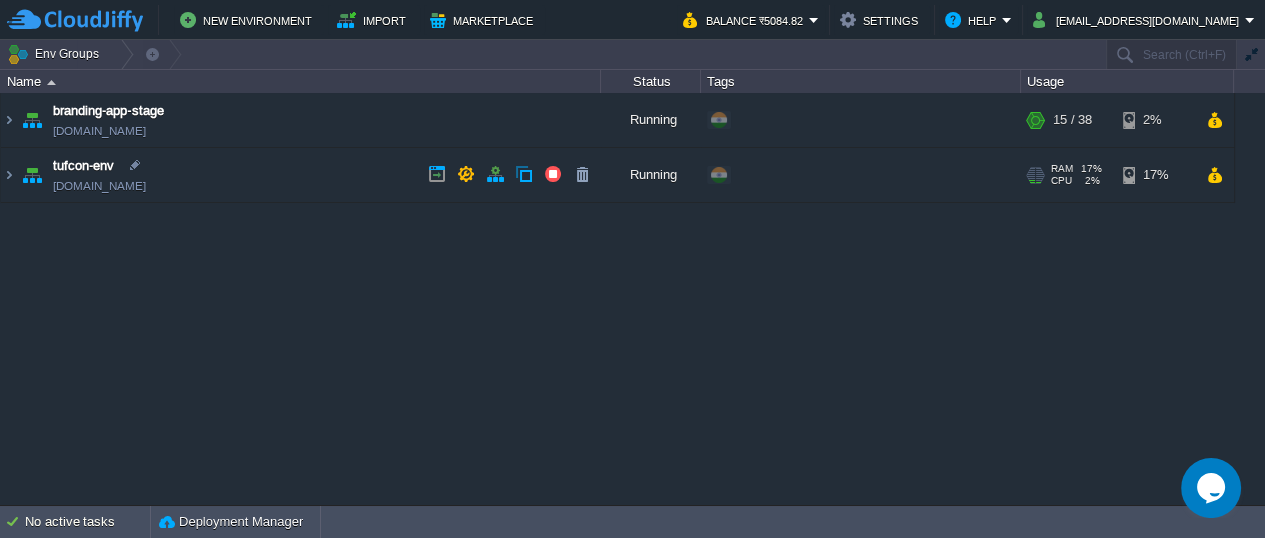 click at bounding box center [32, 175] 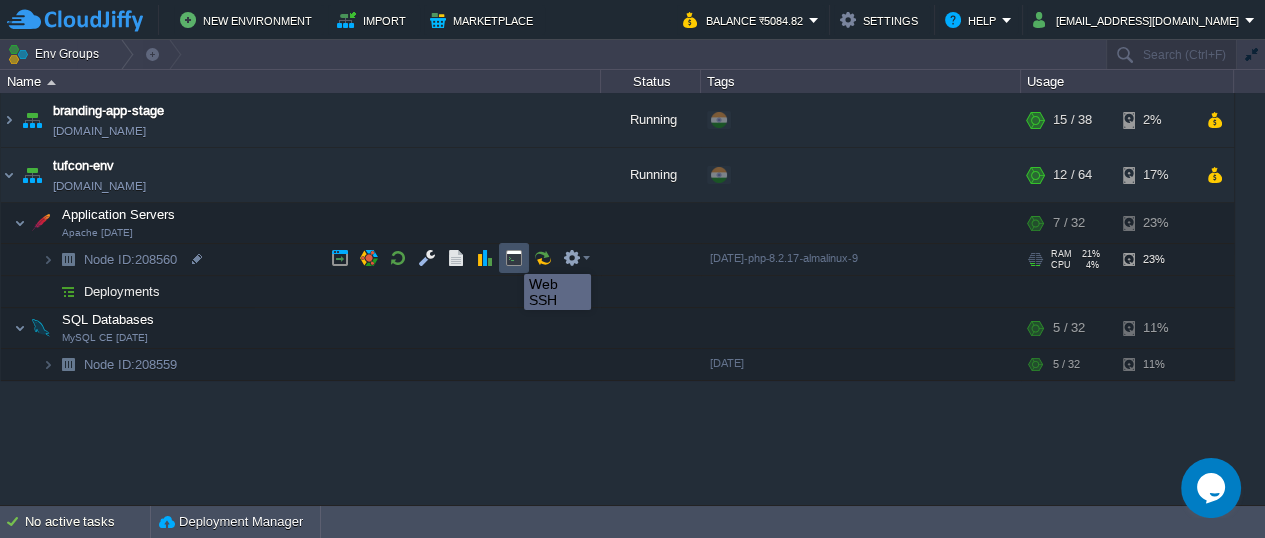click at bounding box center (514, 258) 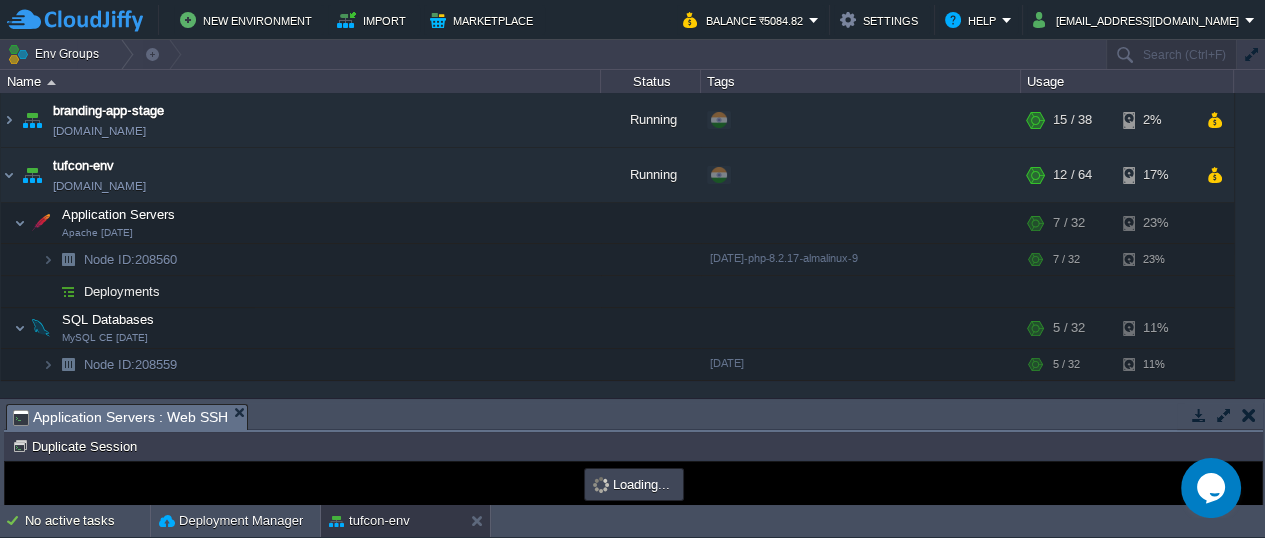 scroll, scrollTop: 0, scrollLeft: 0, axis: both 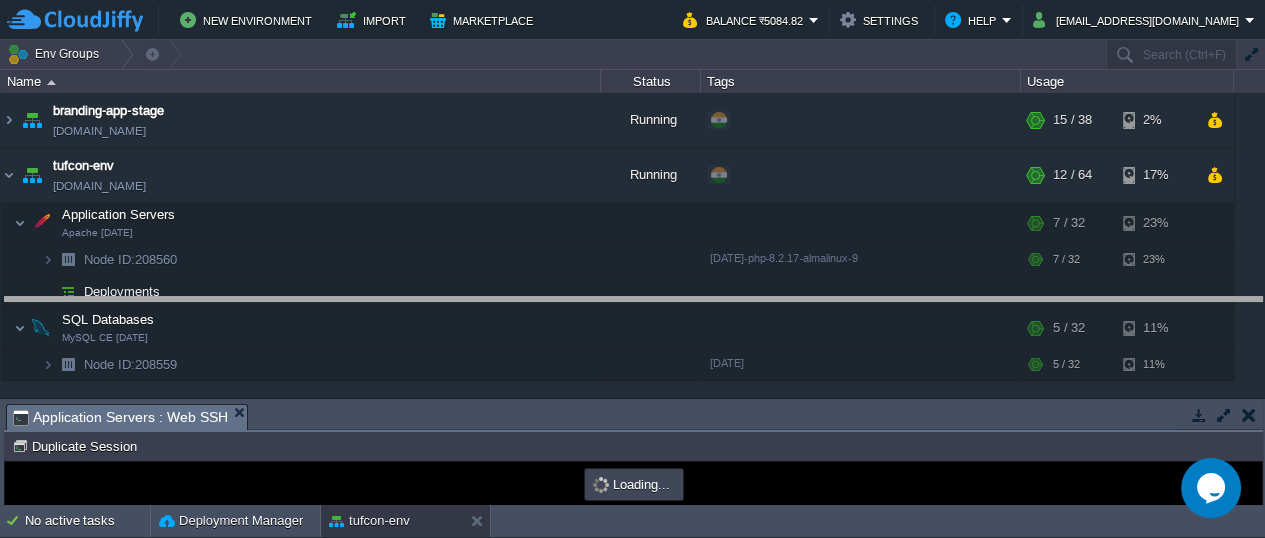 type on "#000000" 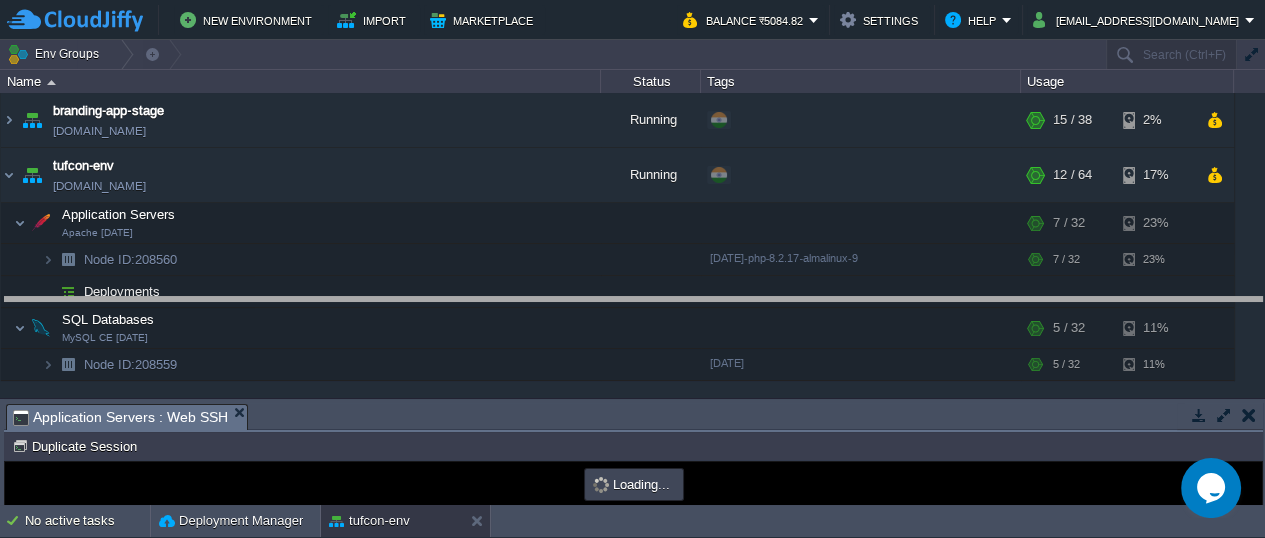 drag, startPoint x: 464, startPoint y: 411, endPoint x: 458, endPoint y: 291, distance: 120.14991 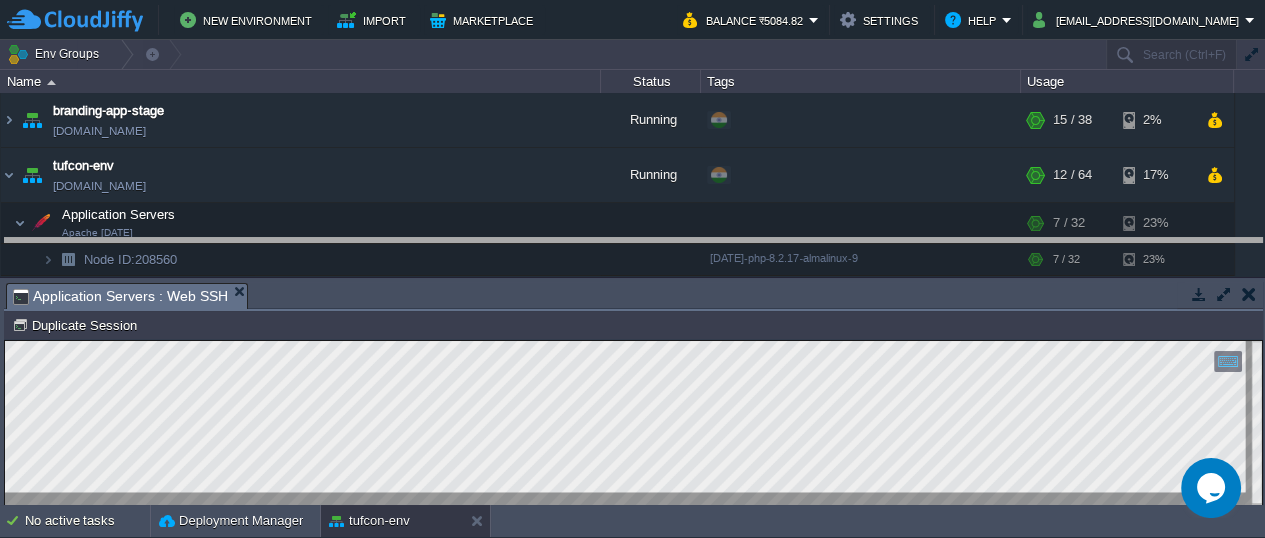 drag, startPoint x: 617, startPoint y: 295, endPoint x: 619, endPoint y: 250, distance: 45.044422 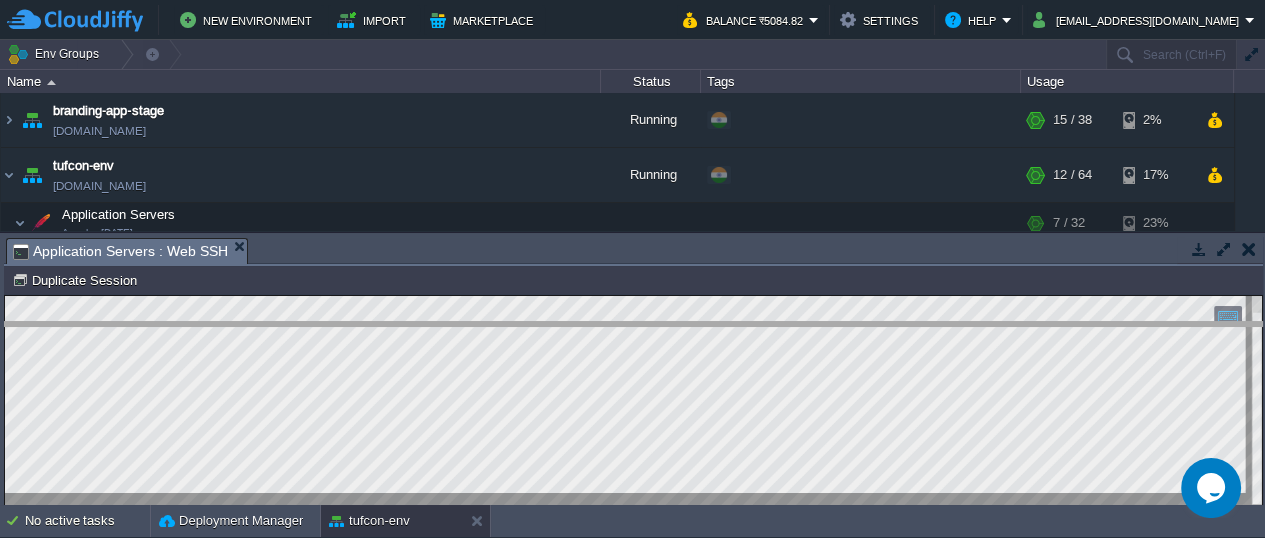 drag, startPoint x: 517, startPoint y: 249, endPoint x: 528, endPoint y: 333, distance: 84.71718 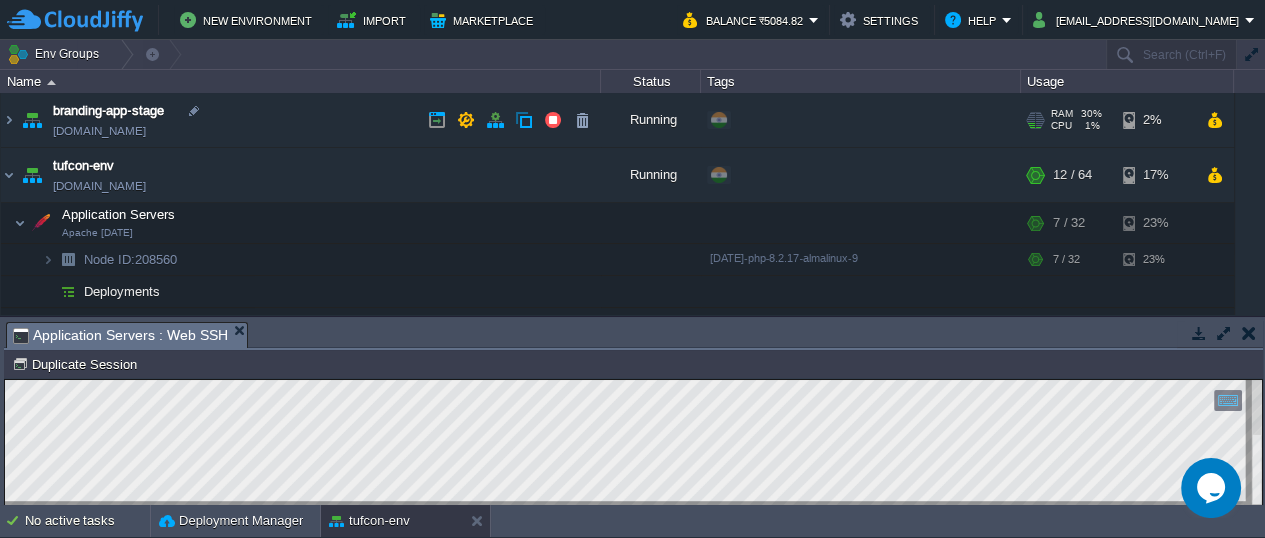 click at bounding box center (32, 120) 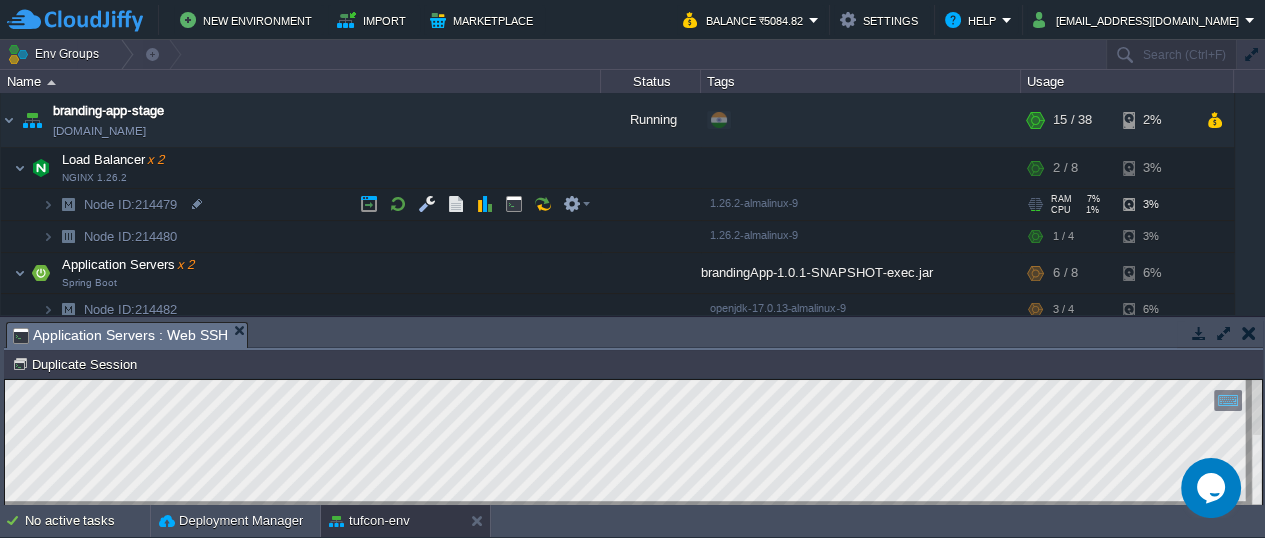drag, startPoint x: 194, startPoint y: 190, endPoint x: 227, endPoint y: 234, distance: 55 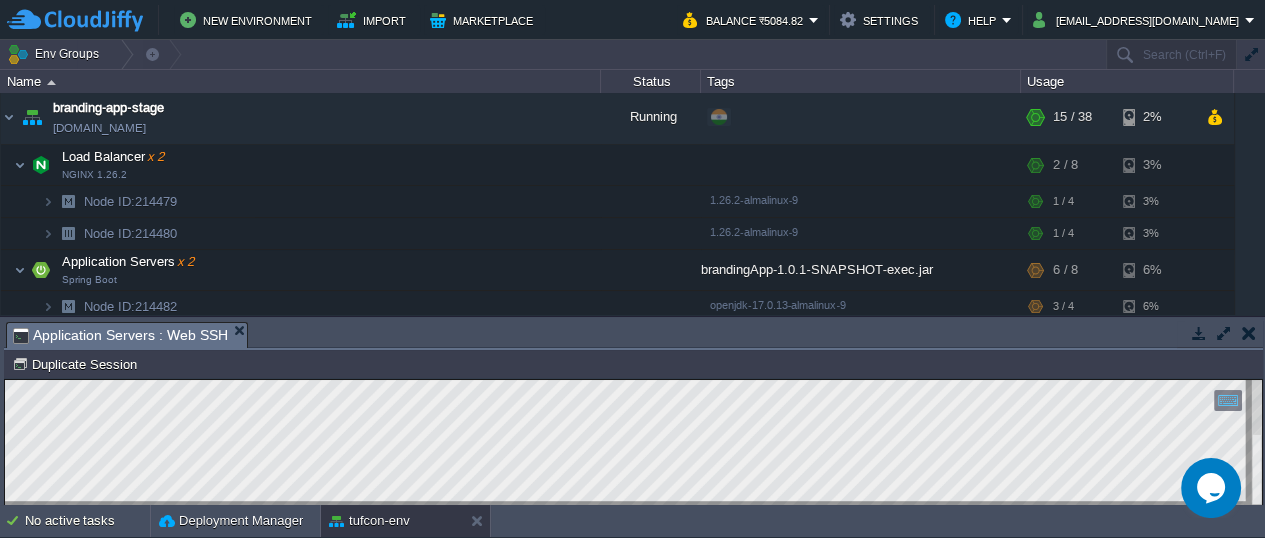 scroll, scrollTop: 0, scrollLeft: 0, axis: both 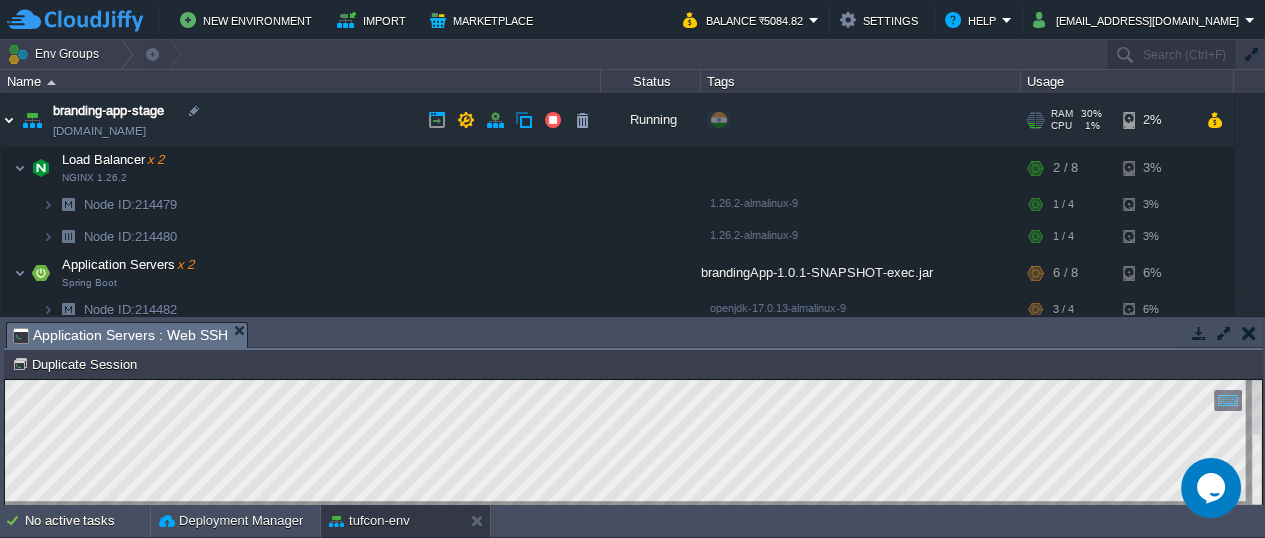 click at bounding box center [9, 120] 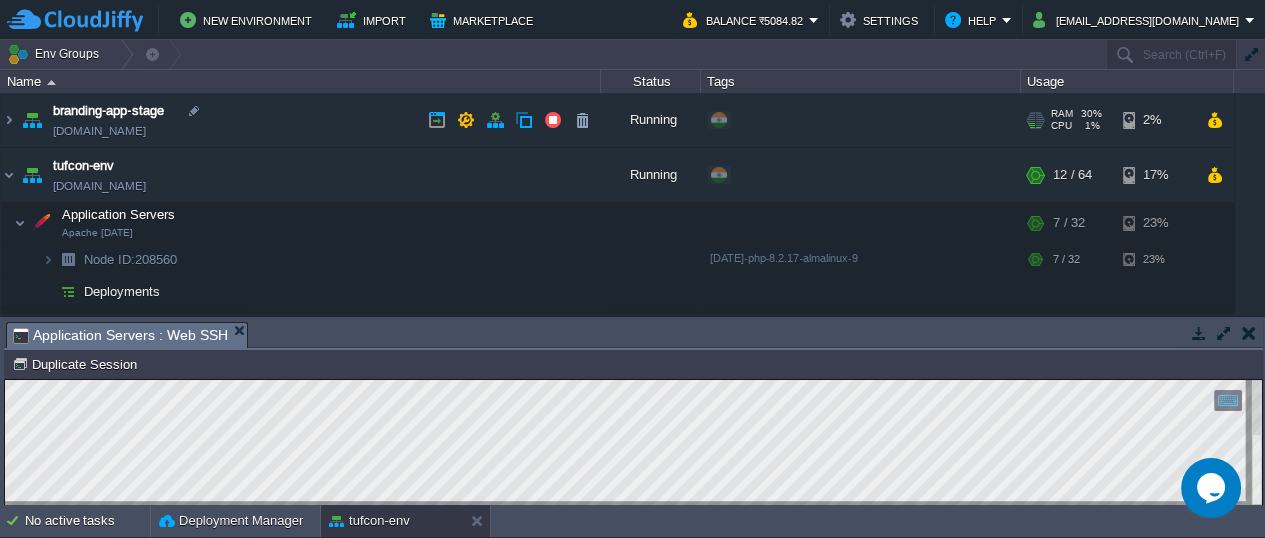 click at bounding box center (32, 120) 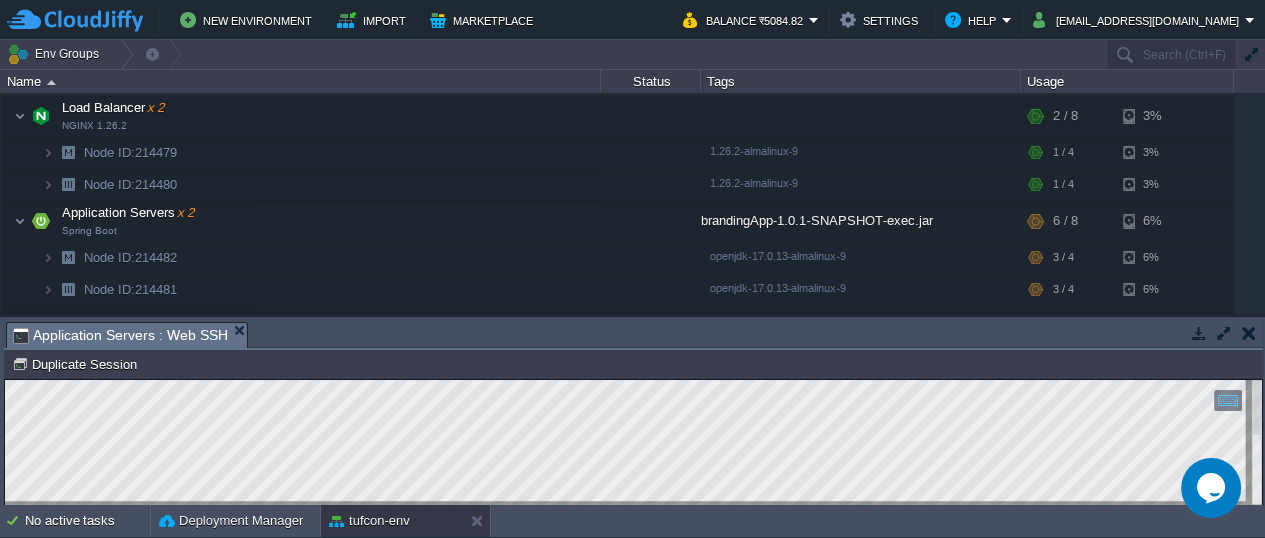 scroll, scrollTop: 0, scrollLeft: 0, axis: both 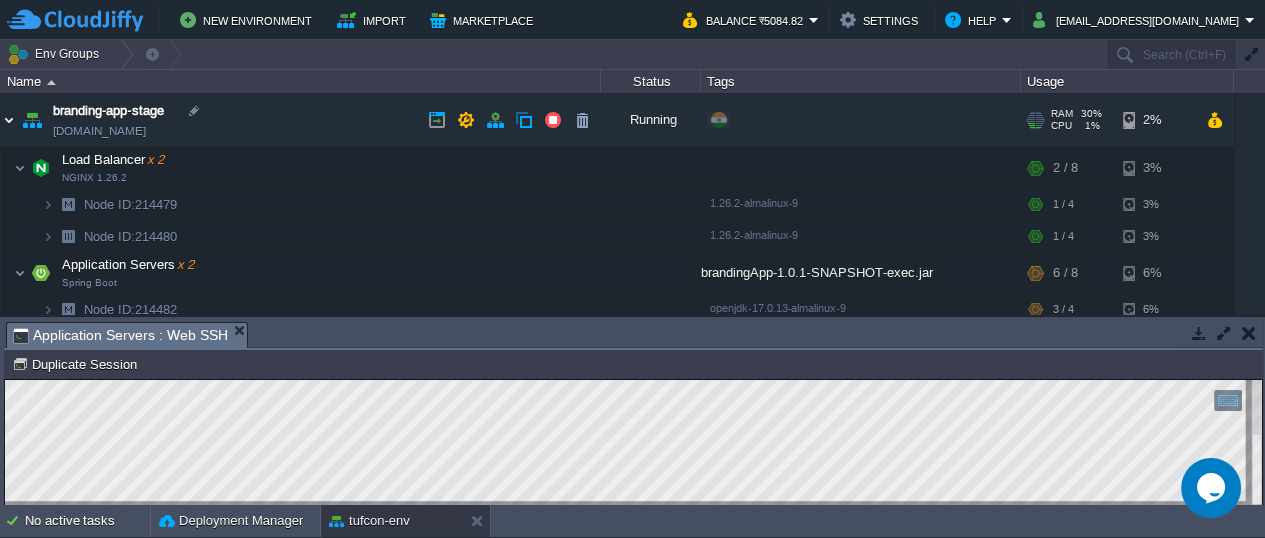 click at bounding box center (9, 120) 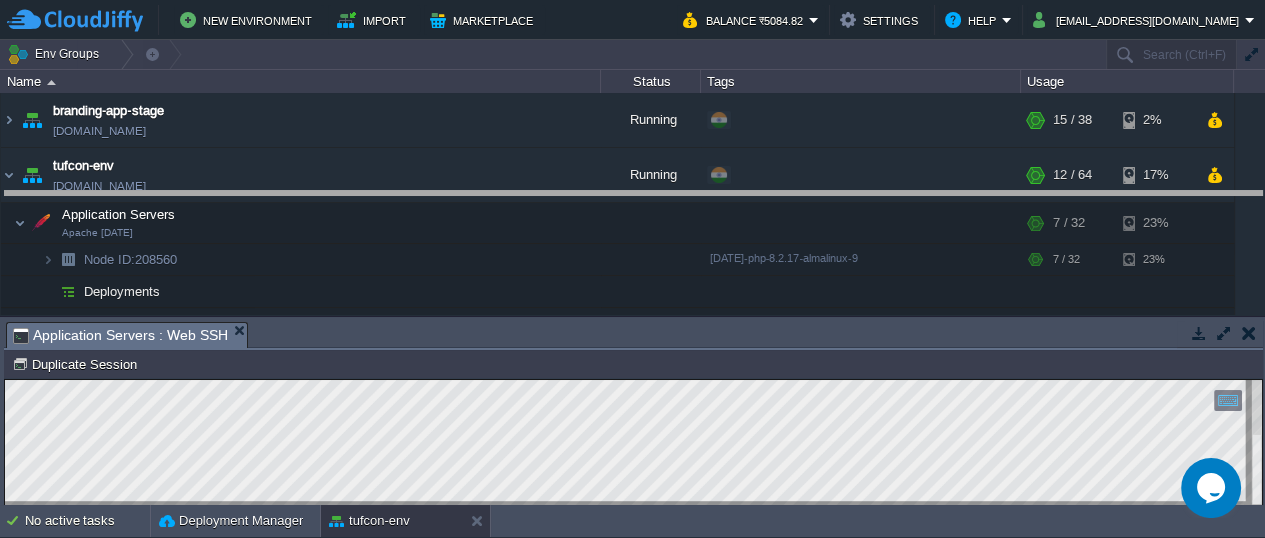 drag, startPoint x: 700, startPoint y: 331, endPoint x: 668, endPoint y: 203, distance: 131.93938 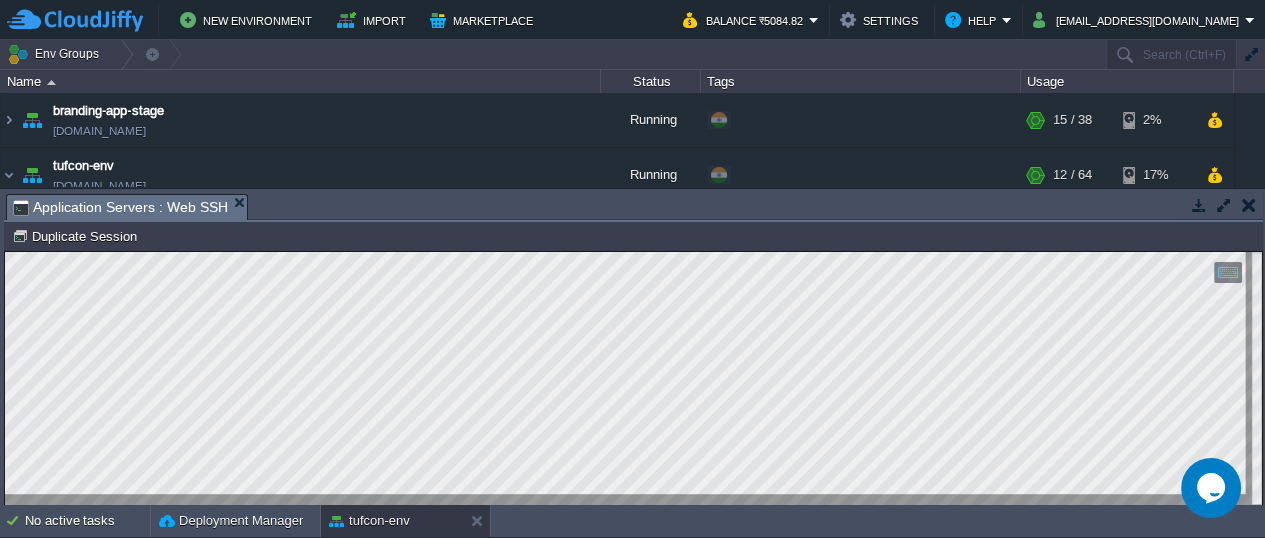 click on "Copy:                  Ctrl + Shift + C                                          Paste:                  Ctrl + V                                         Settings:                  Ctrl + Shift + Alt
0" at bounding box center (633, 252) 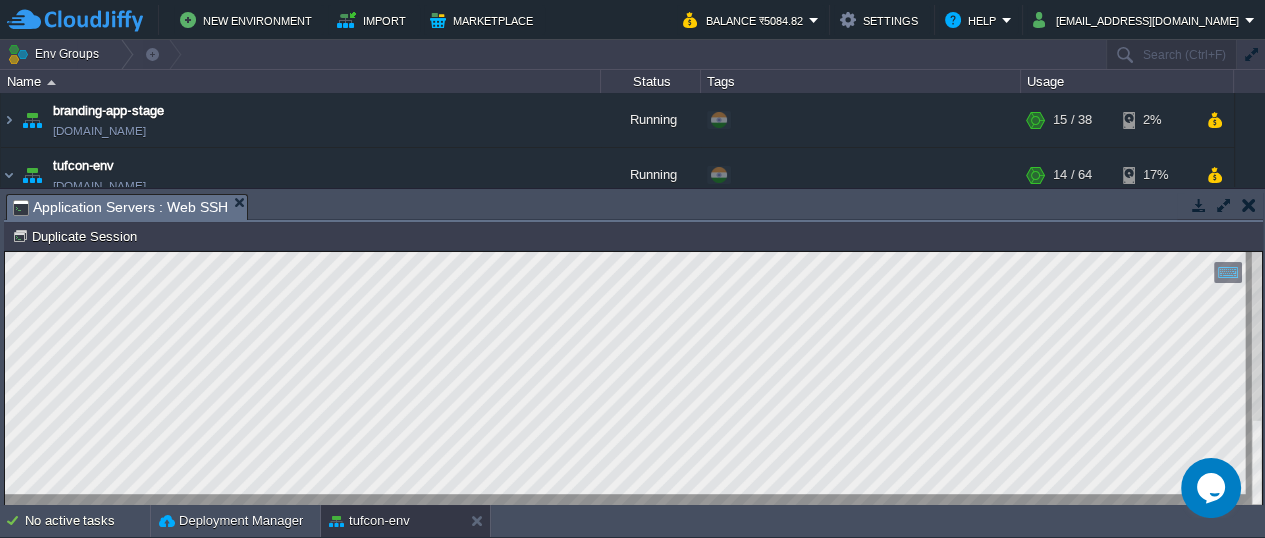 click on "Copy:                  Ctrl + Shift + C                                          Paste:                  Ctrl + V                                         Settings:                  Ctrl + Shift + Alt
0" at bounding box center (633, 252) 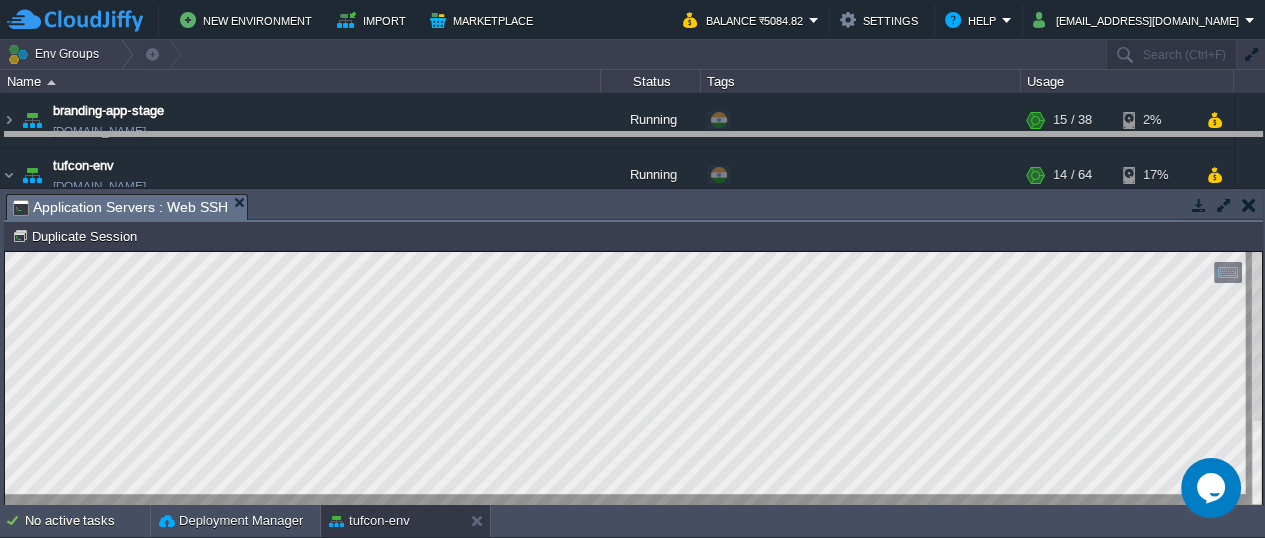 drag, startPoint x: 375, startPoint y: 200, endPoint x: 363, endPoint y: 126, distance: 74.96666 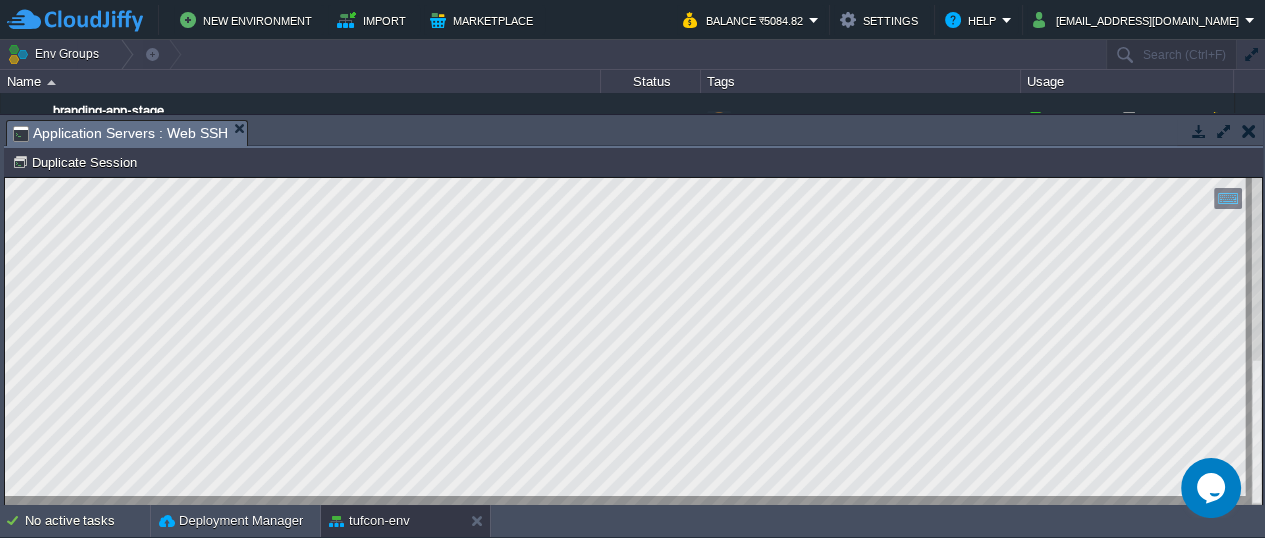 click at bounding box center (1256, 342) 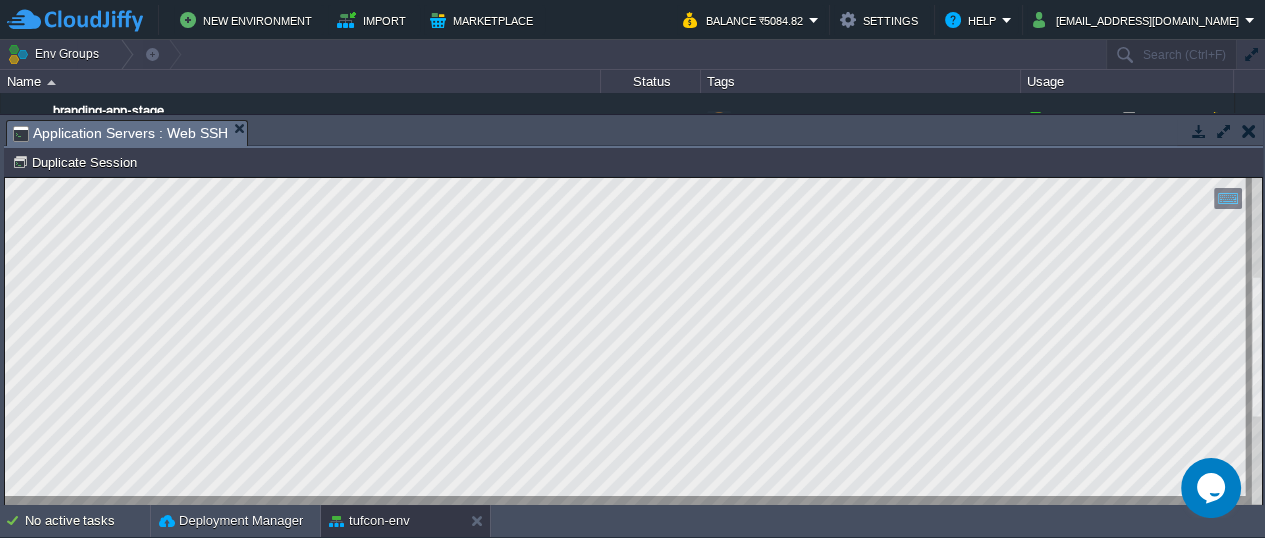click at bounding box center (633, 342) 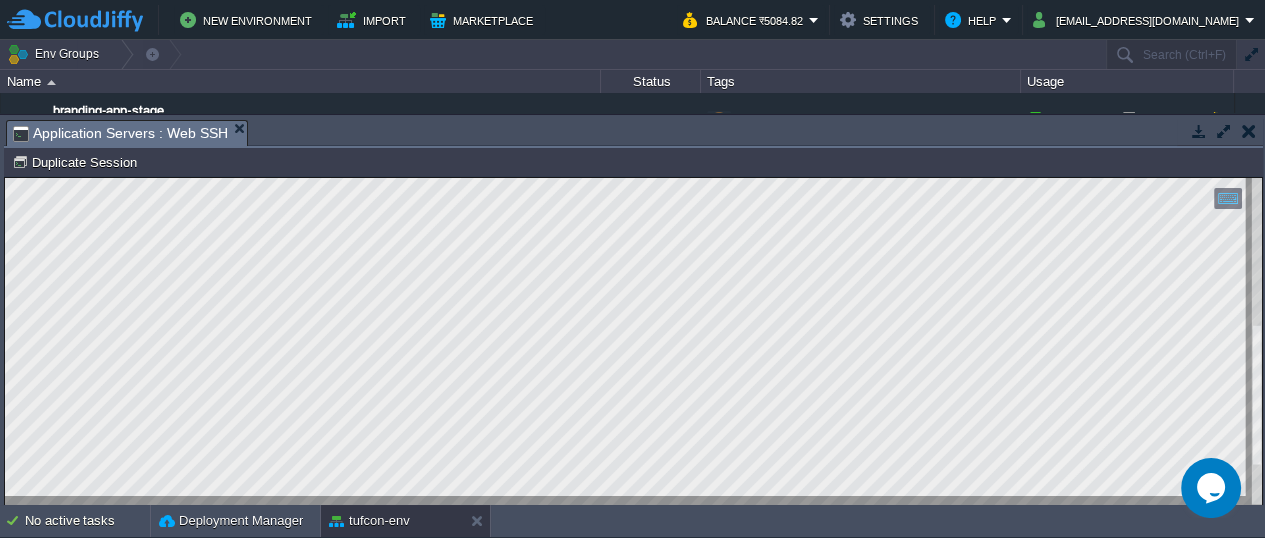 click at bounding box center (1256, 342) 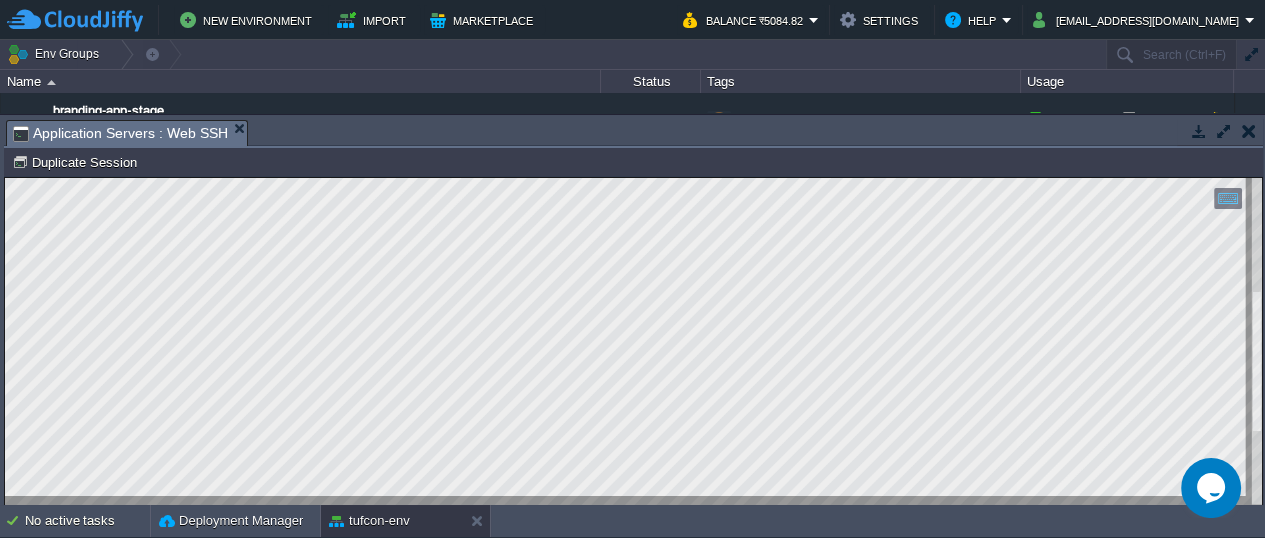click at bounding box center (1256, 342) 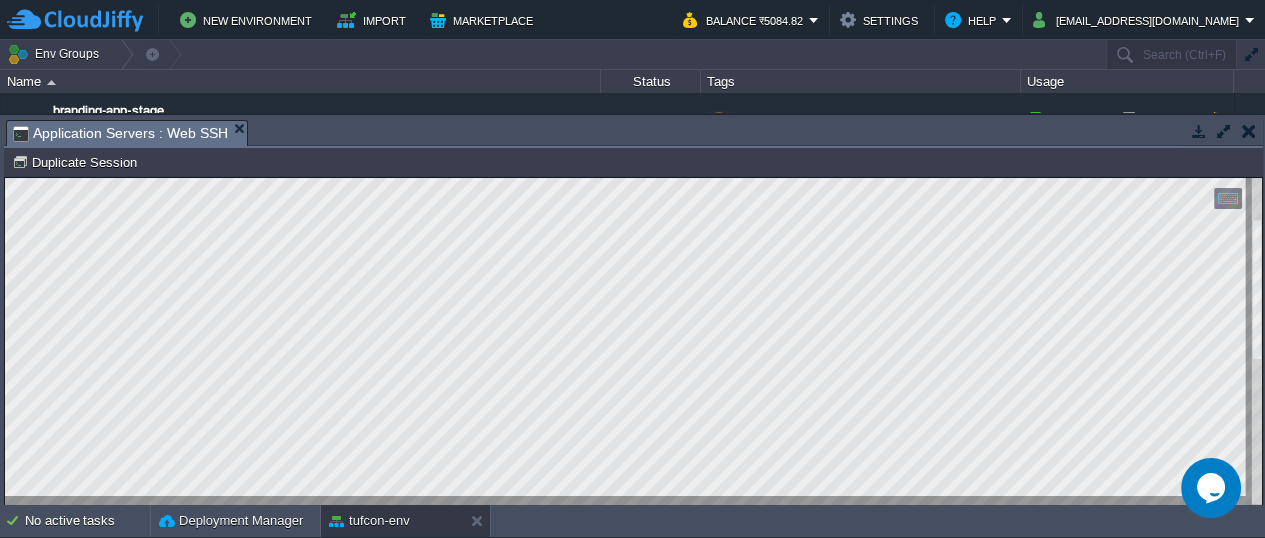 click at bounding box center [633, 342] 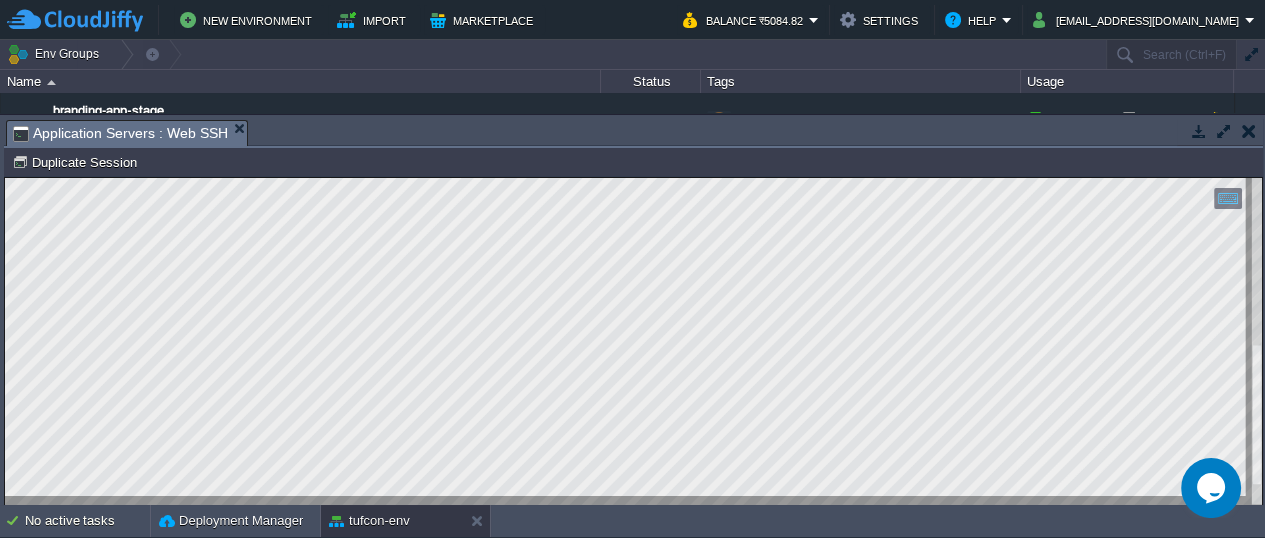 click on "Copy:                  Ctrl + Shift + C                                          Paste:                  Ctrl + V                                         Settings:                  Ctrl + Shift + Alt
0" at bounding box center (633, 178) 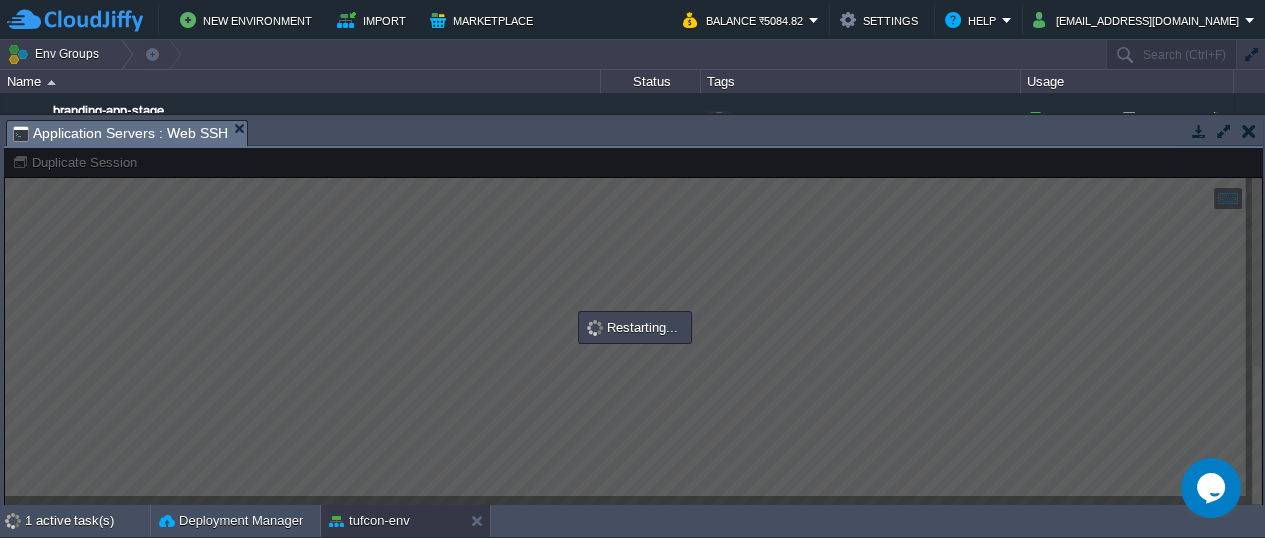 scroll, scrollTop: 109, scrollLeft: 0, axis: vertical 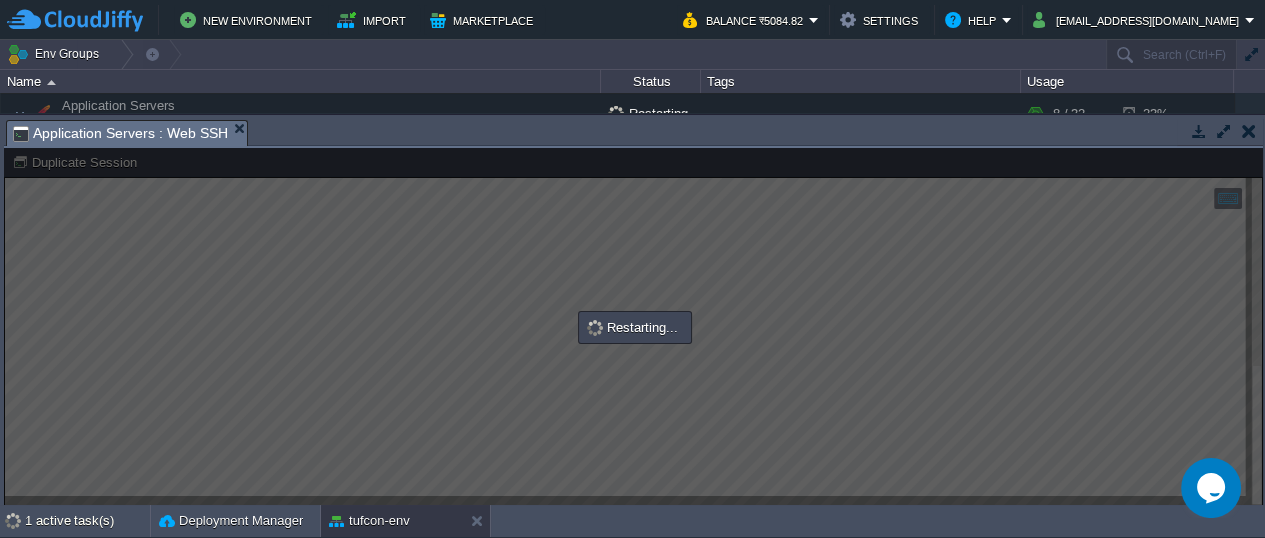 click at bounding box center (633, 327) 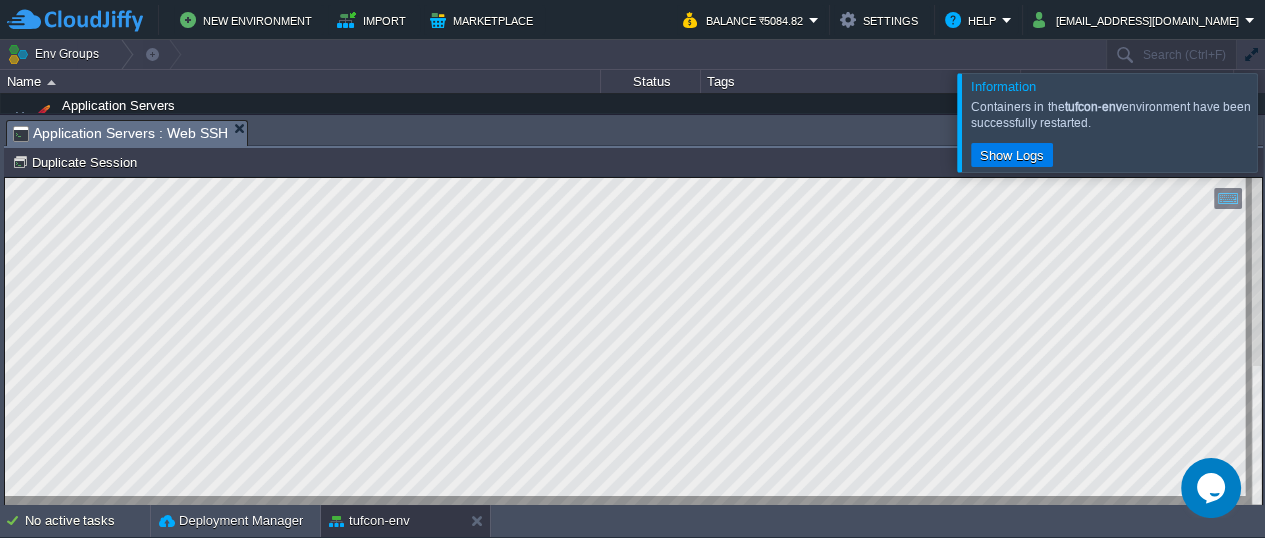 click at bounding box center (1289, 122) 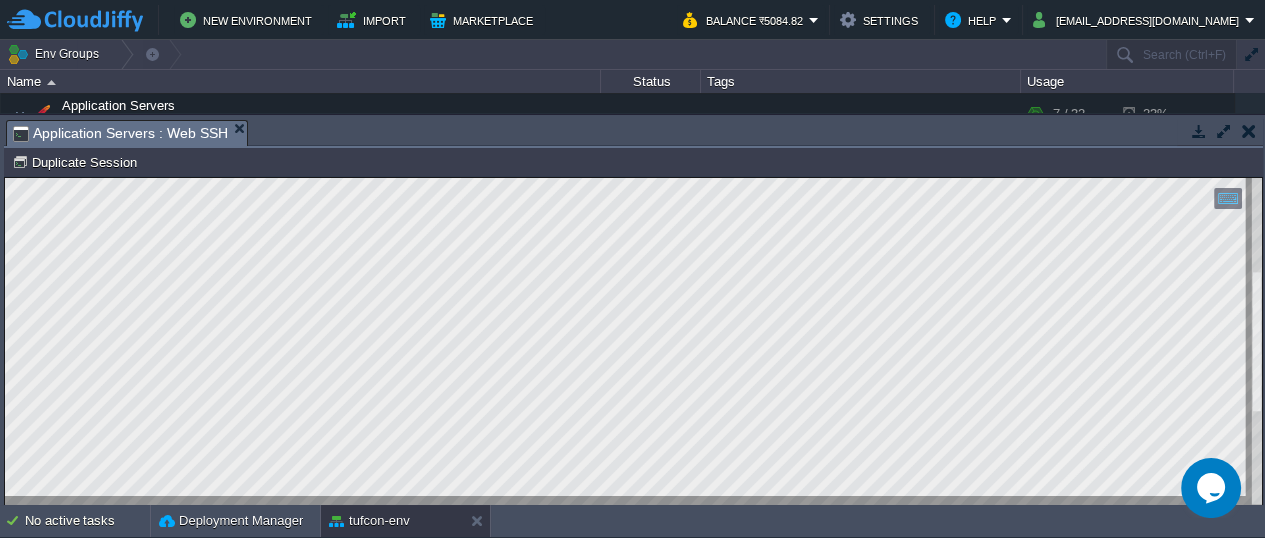 click at bounding box center [1256, 342] 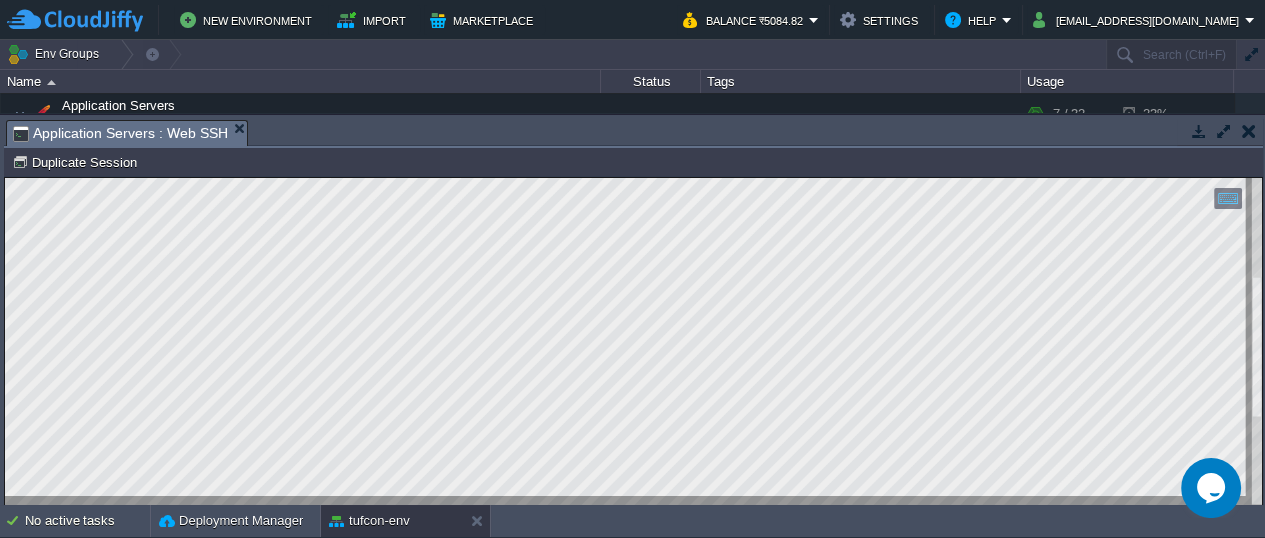 click on "Copy:                  Ctrl + Shift + C                                          Paste:                  Ctrl + V                                         Settings:                  Ctrl + Shift + Alt
0" at bounding box center (633, 178) 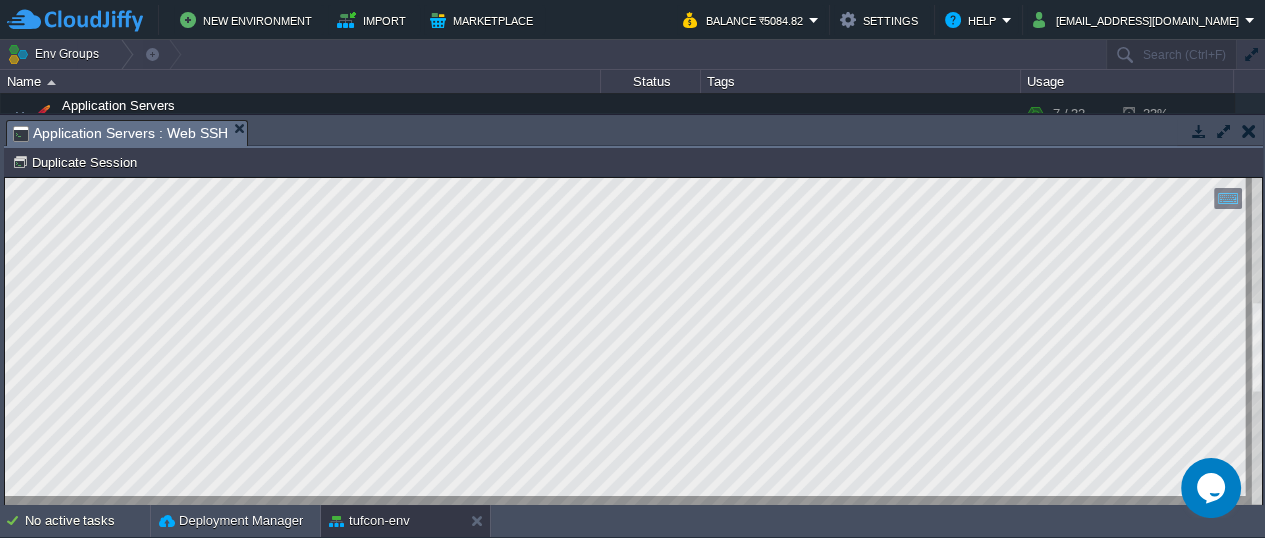 click at bounding box center (633, 342) 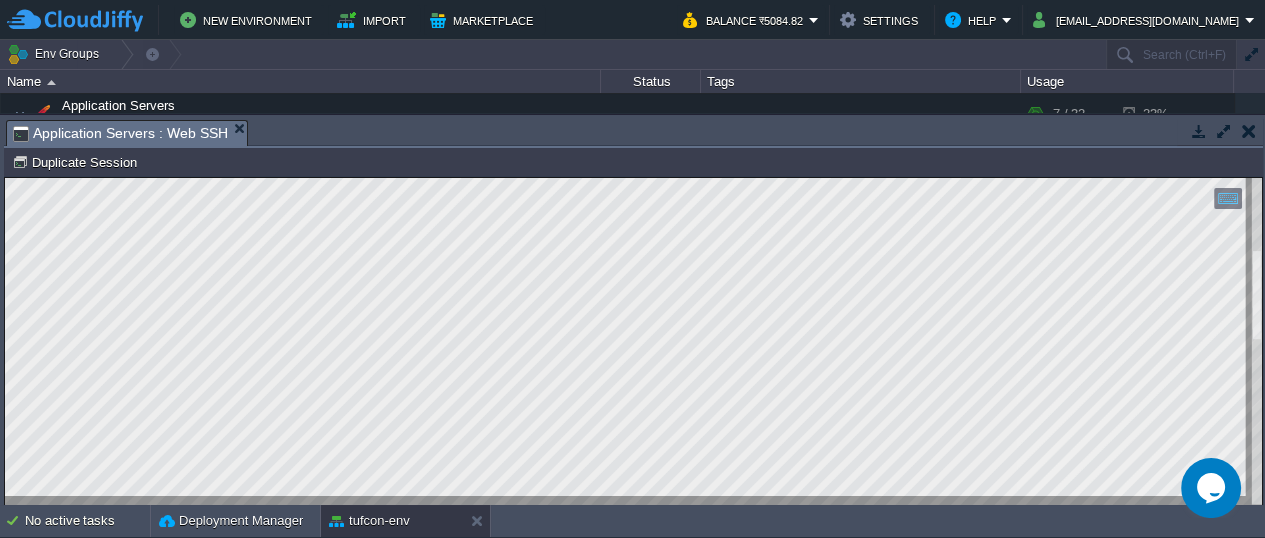 click on "Copy:                  Ctrl + Shift + C                                          Paste:                  Ctrl + V                                         Settings:                  Ctrl + Shift + Alt
0" at bounding box center (633, 178) 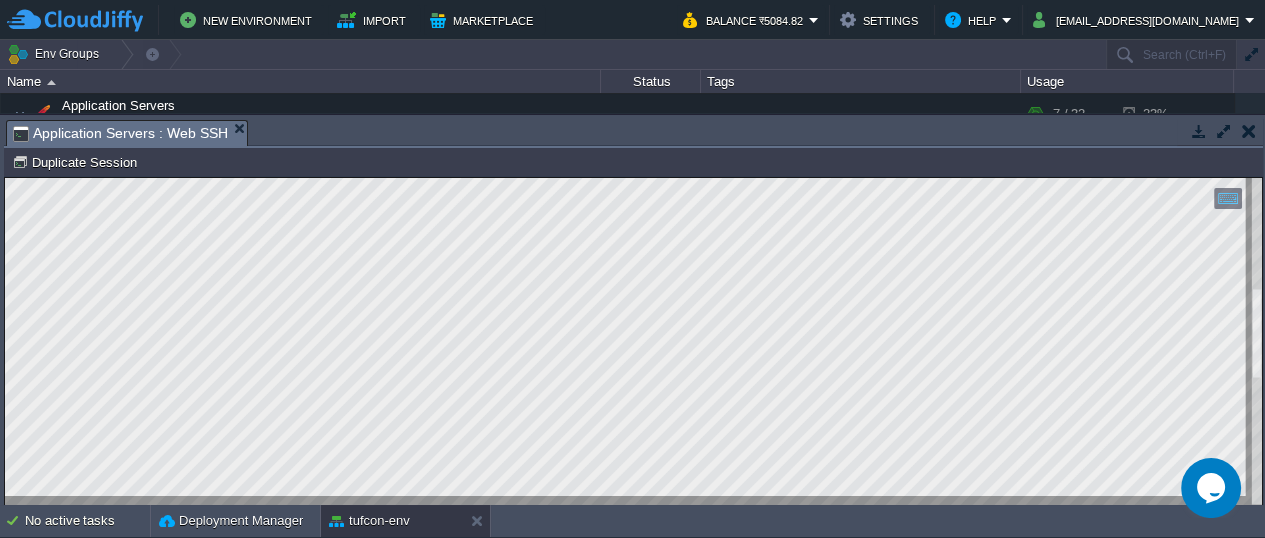 click on "Copy:                  Ctrl + Shift + C                                          Paste:                  Ctrl + V                                         Settings:                  Ctrl + Shift + Alt
0" at bounding box center (633, 178) 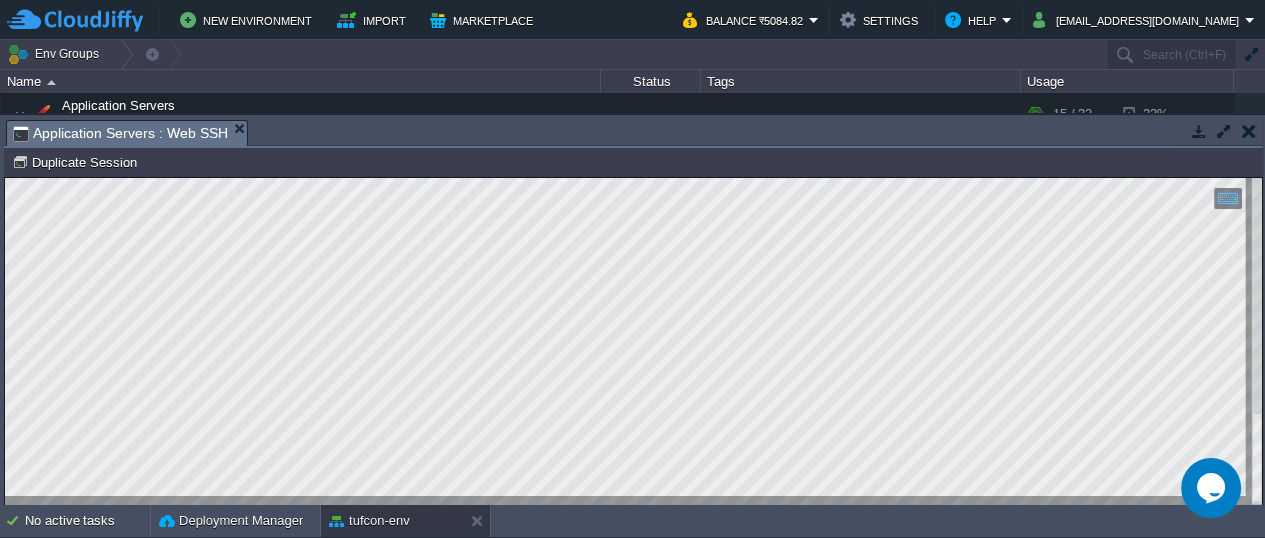 click at bounding box center [633, 342] 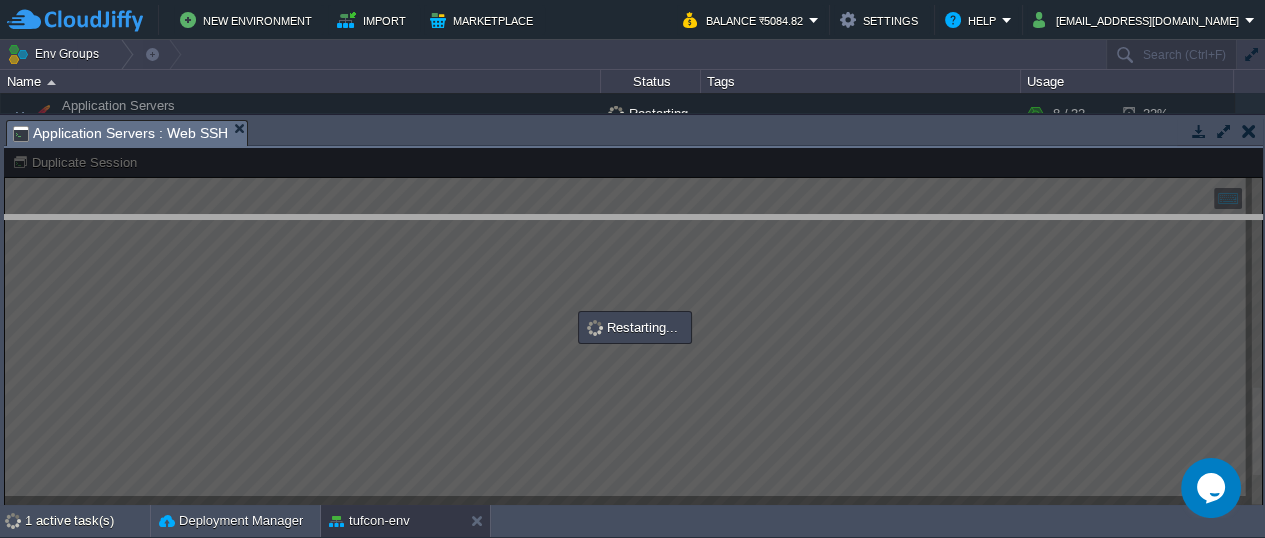 drag, startPoint x: 805, startPoint y: 134, endPoint x: 819, endPoint y: 228, distance: 95.036835 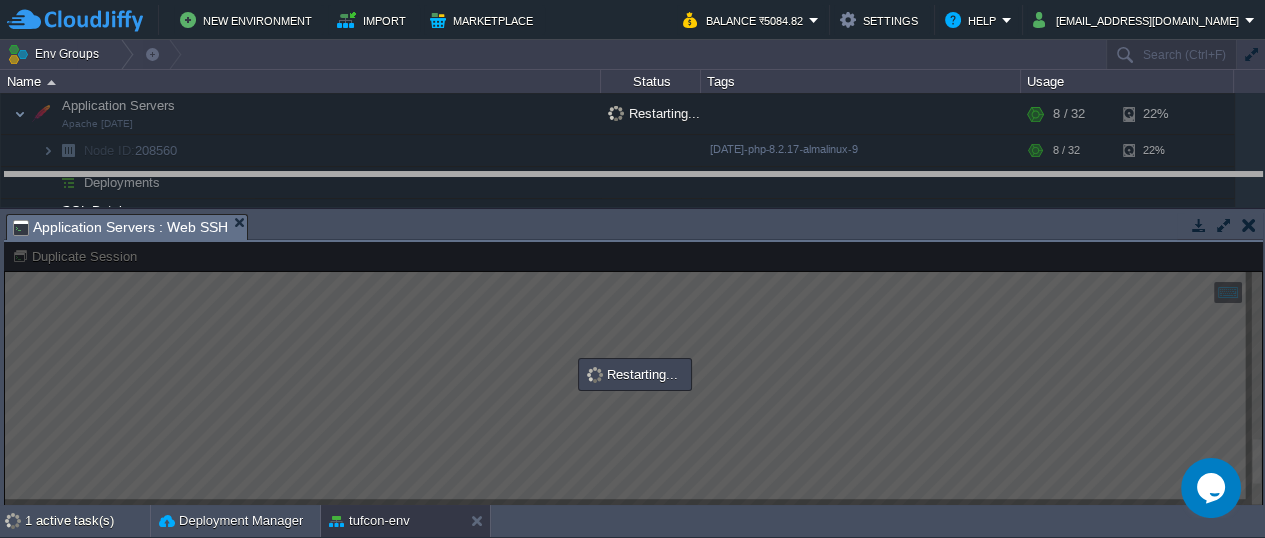 drag, startPoint x: 528, startPoint y: 229, endPoint x: 543, endPoint y: 187, distance: 44.598206 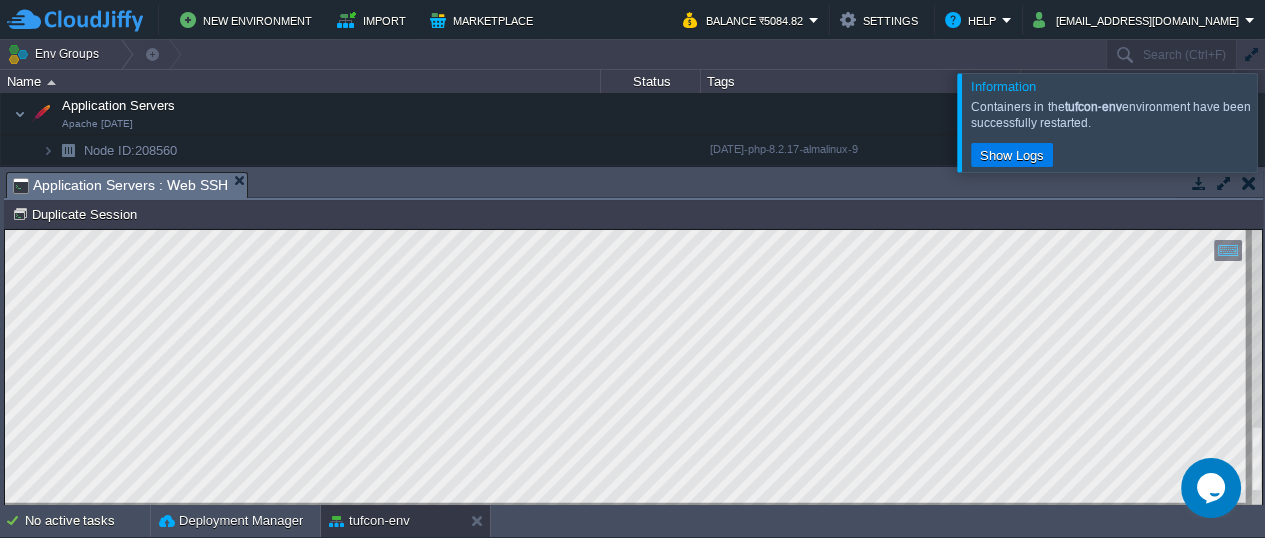 click at bounding box center [1256, 368] 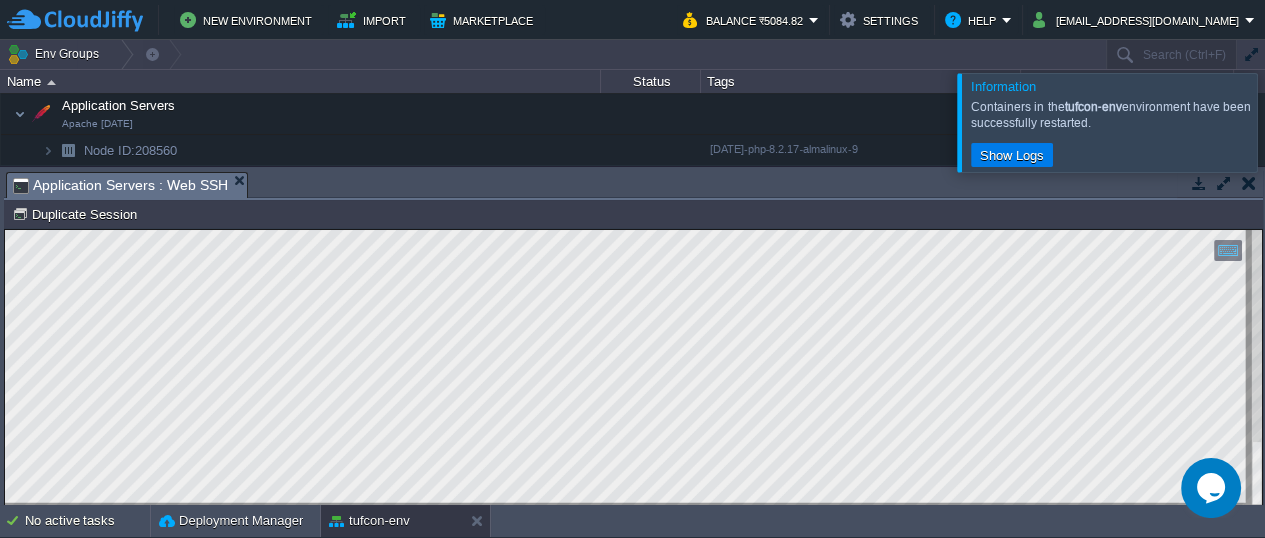 click on "Copy:                  Ctrl + Shift + C                                          Paste:                  Ctrl + V                                         Settings:                  Ctrl + Shift + Alt
0" at bounding box center [633, 230] 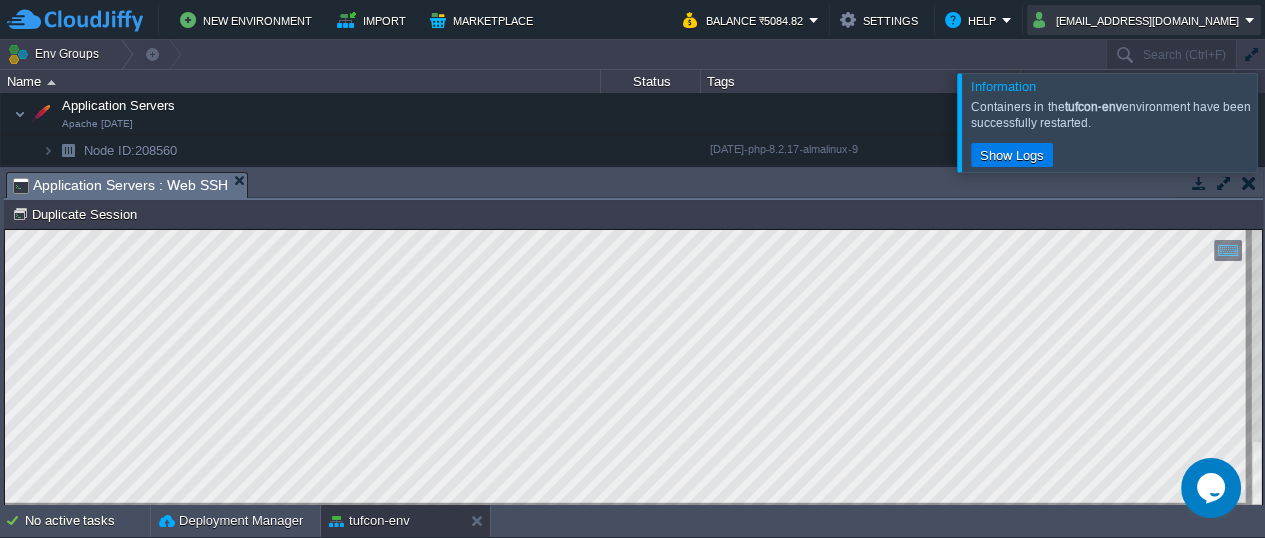 click on "[EMAIL_ADDRESS][DOMAIN_NAME]" at bounding box center [1139, 20] 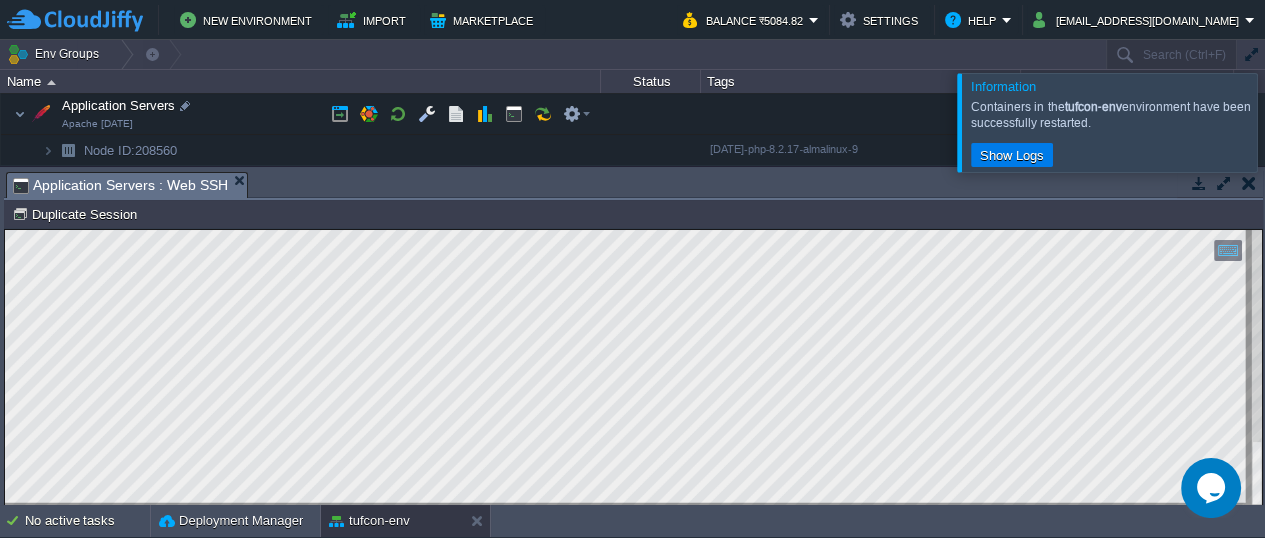 click at bounding box center (861, 114) 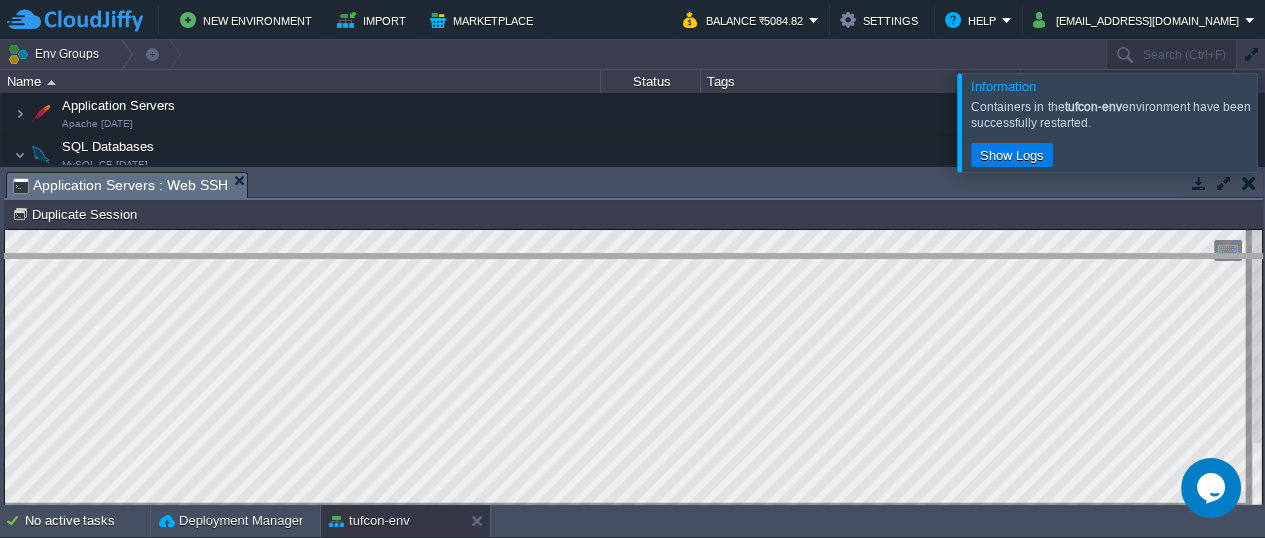 drag, startPoint x: 680, startPoint y: 182, endPoint x: 702, endPoint y: 265, distance: 85.86617 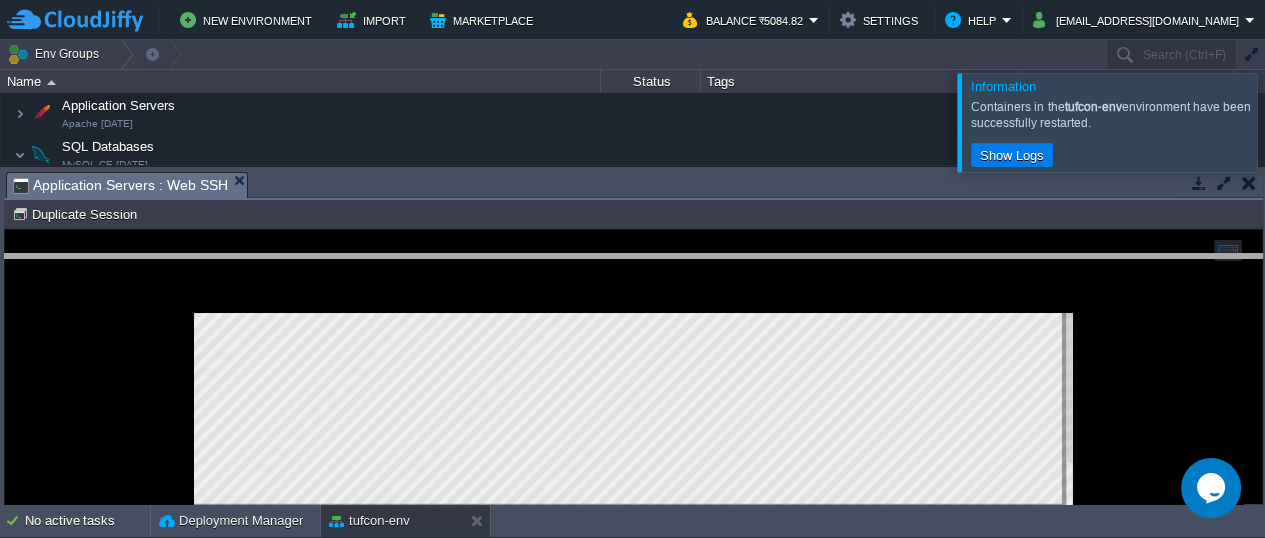 scroll, scrollTop: 67, scrollLeft: 0, axis: vertical 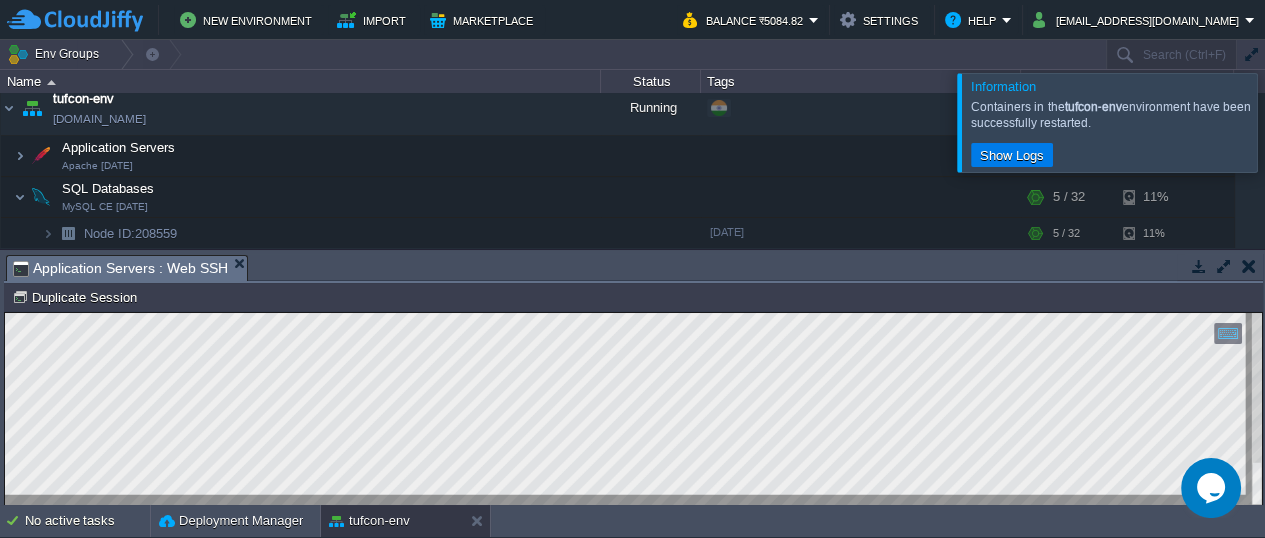 click at bounding box center [1289, 122] 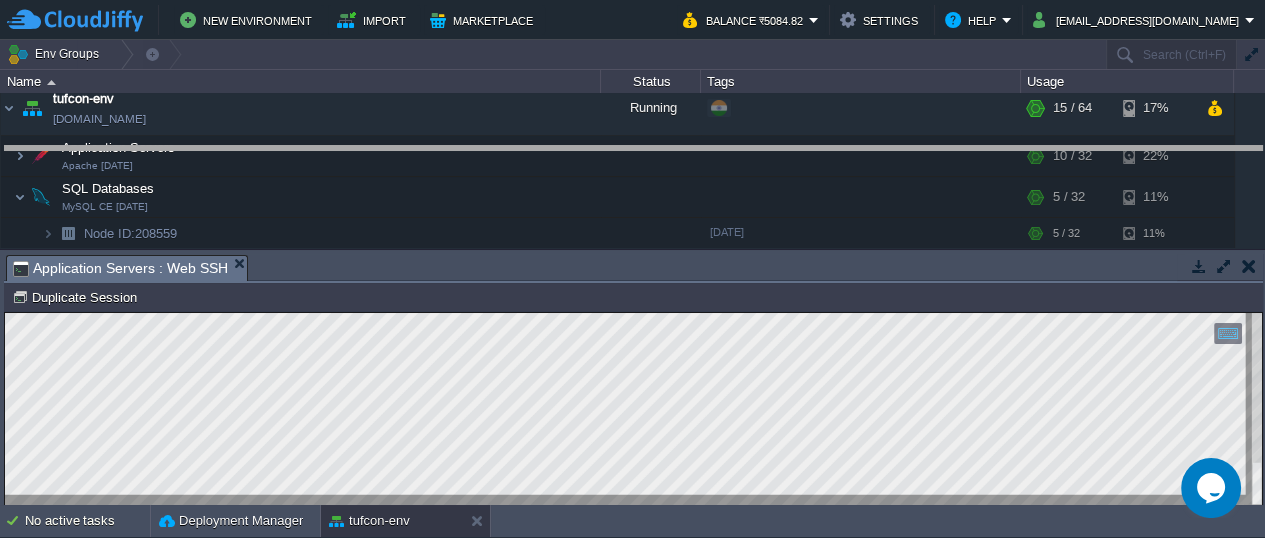 drag, startPoint x: 668, startPoint y: 272, endPoint x: 686, endPoint y: 140, distance: 133.22162 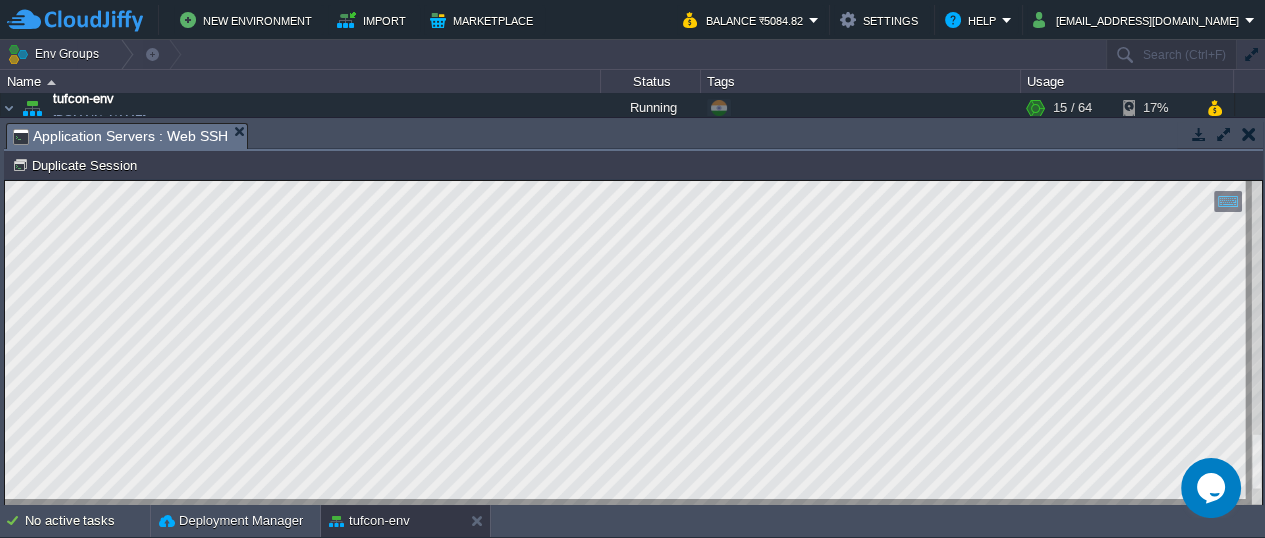 click at bounding box center (633, 343) 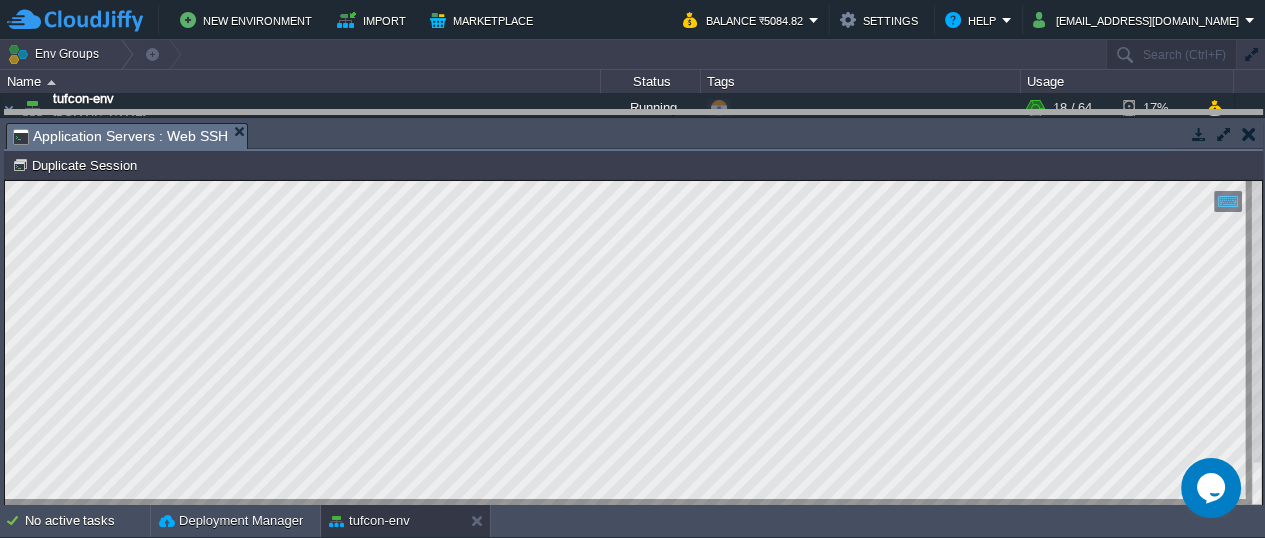 drag, startPoint x: 774, startPoint y: 127, endPoint x: 776, endPoint y: 115, distance: 12.165525 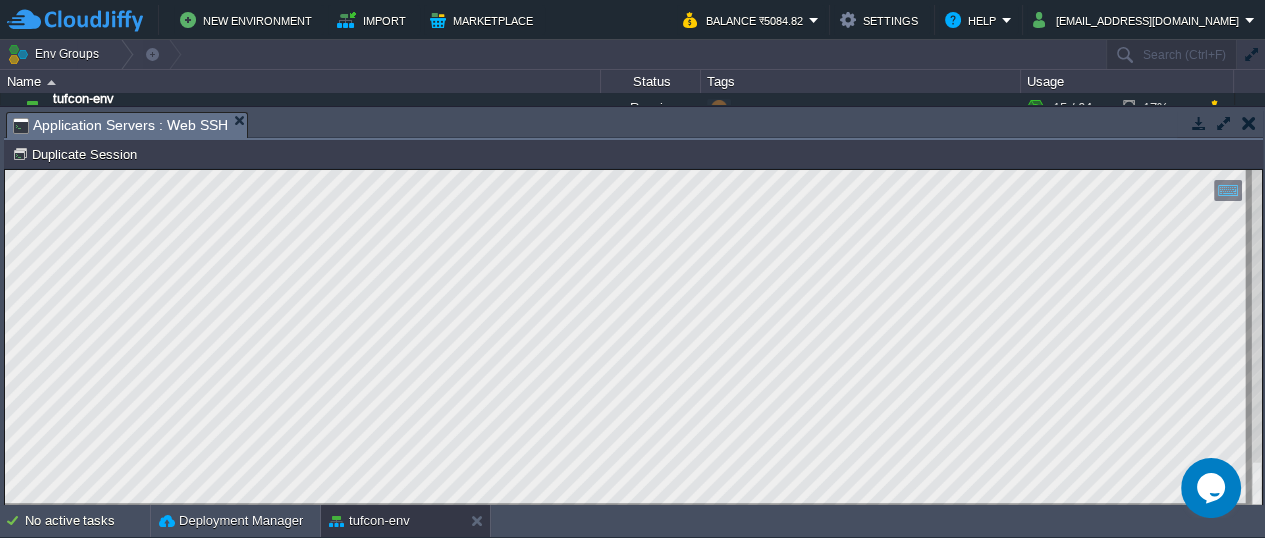 click on "Copy:                  Ctrl + Shift + C                                          Paste:                  Ctrl + V                                         Settings:                  Ctrl + Shift + Alt
0" at bounding box center (633, 170) 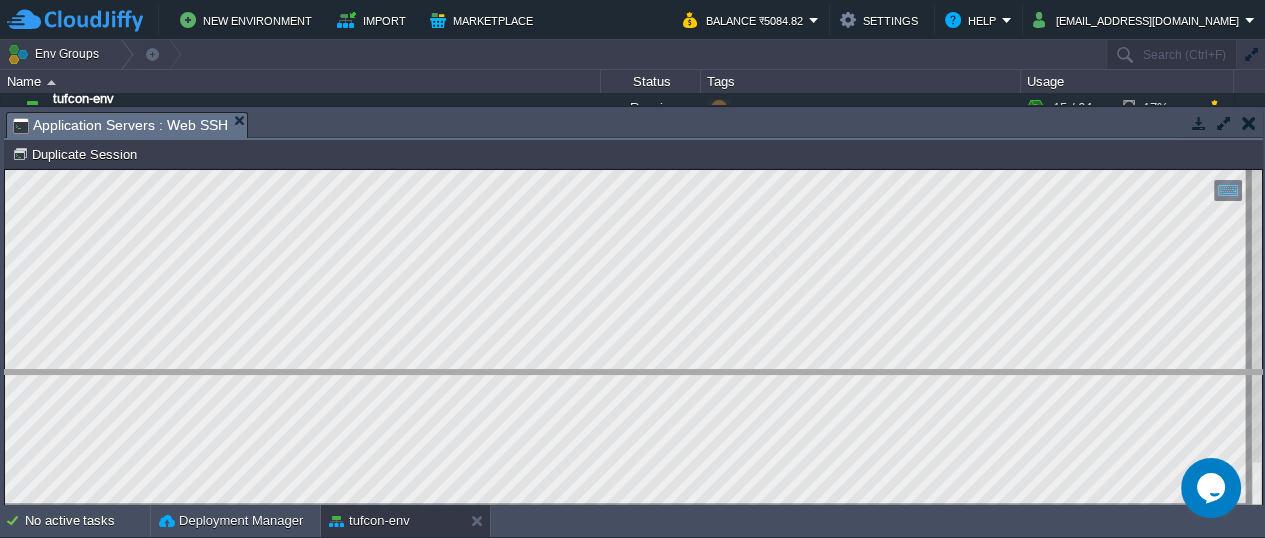 drag, startPoint x: 266, startPoint y: 124, endPoint x: 262, endPoint y: 395, distance: 271.0295 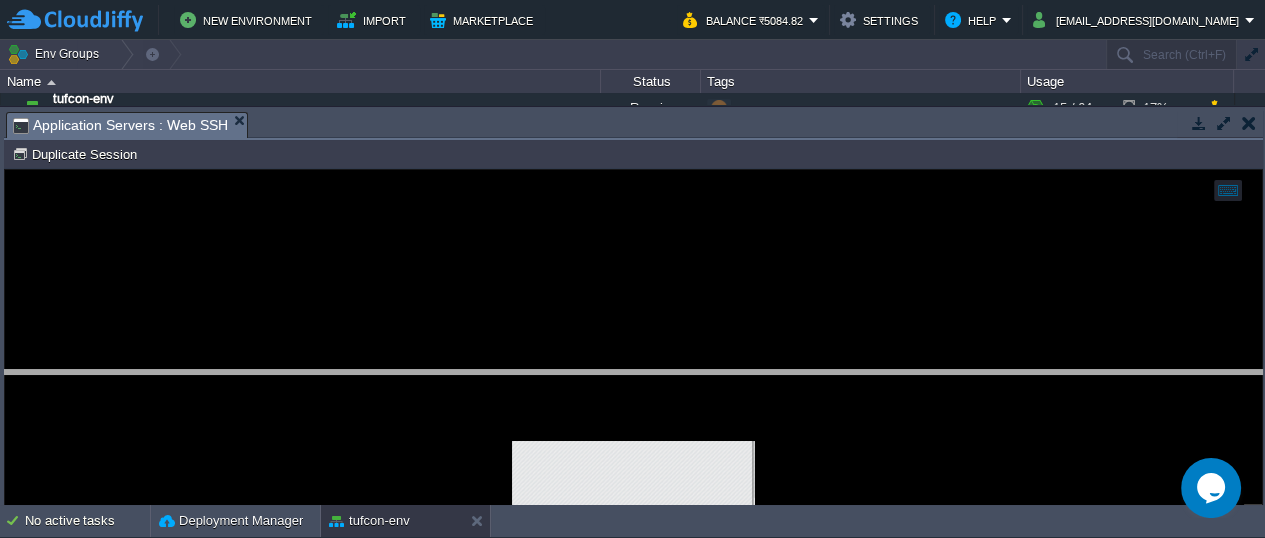 scroll, scrollTop: 0, scrollLeft: 0, axis: both 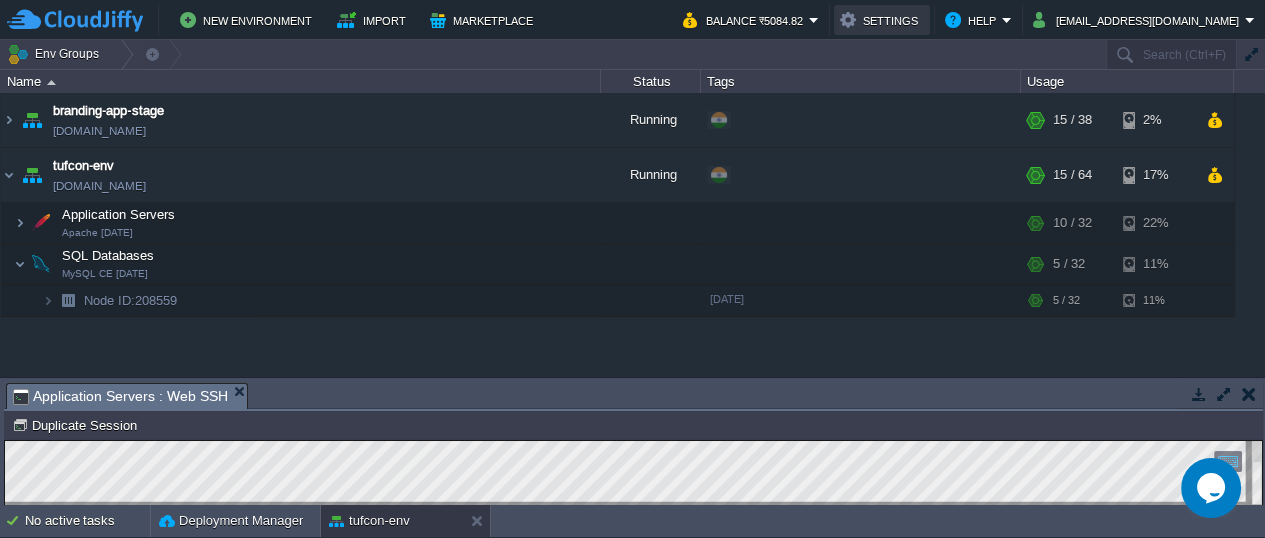 click on "Settings" at bounding box center (882, 20) 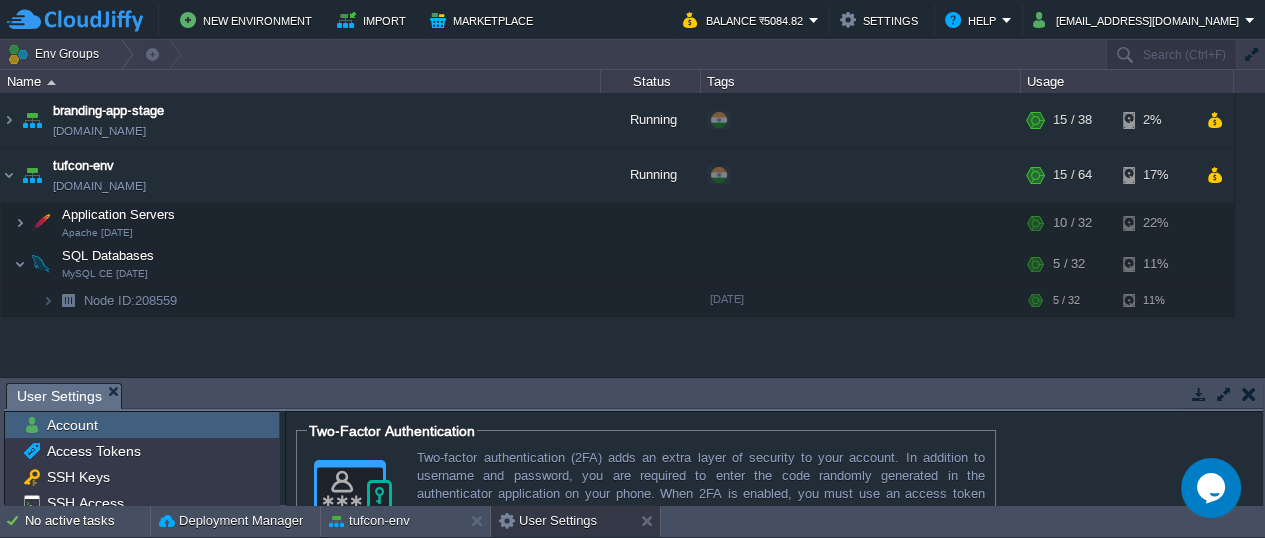 drag, startPoint x: 767, startPoint y: 348, endPoint x: 766, endPoint y: 338, distance: 10.049875 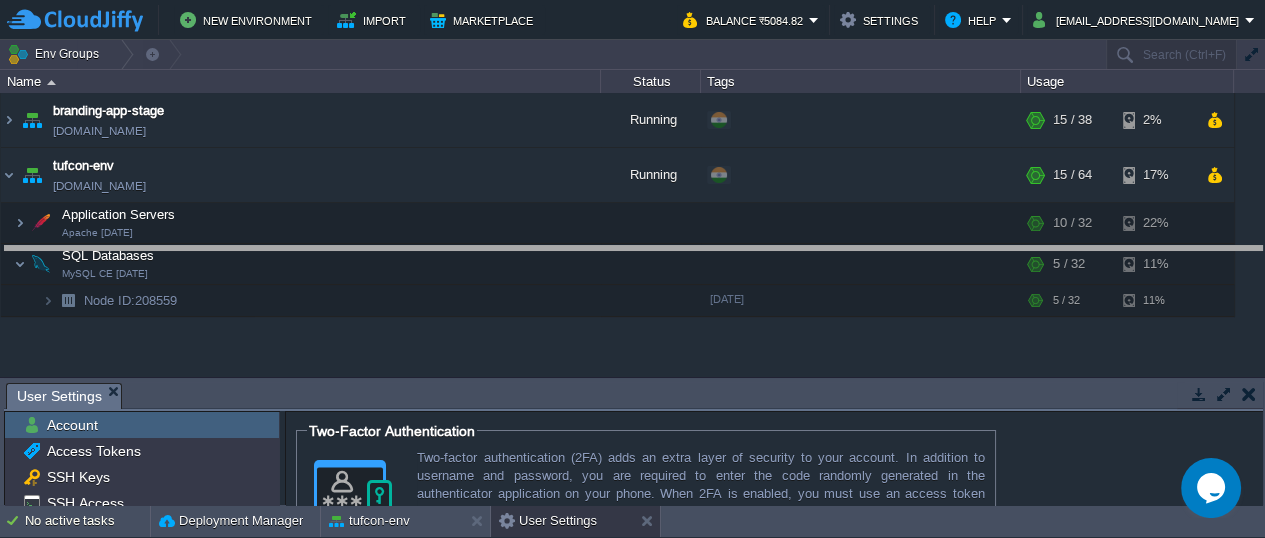 drag, startPoint x: 806, startPoint y: 398, endPoint x: 797, endPoint y: 261, distance: 137.2953 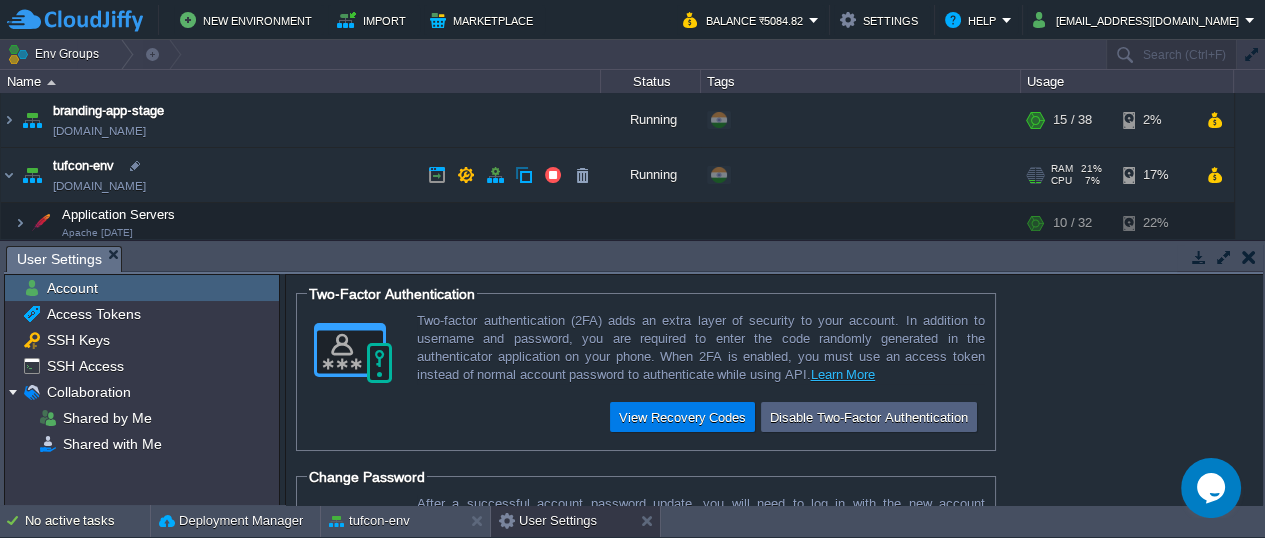click at bounding box center (32, 175) 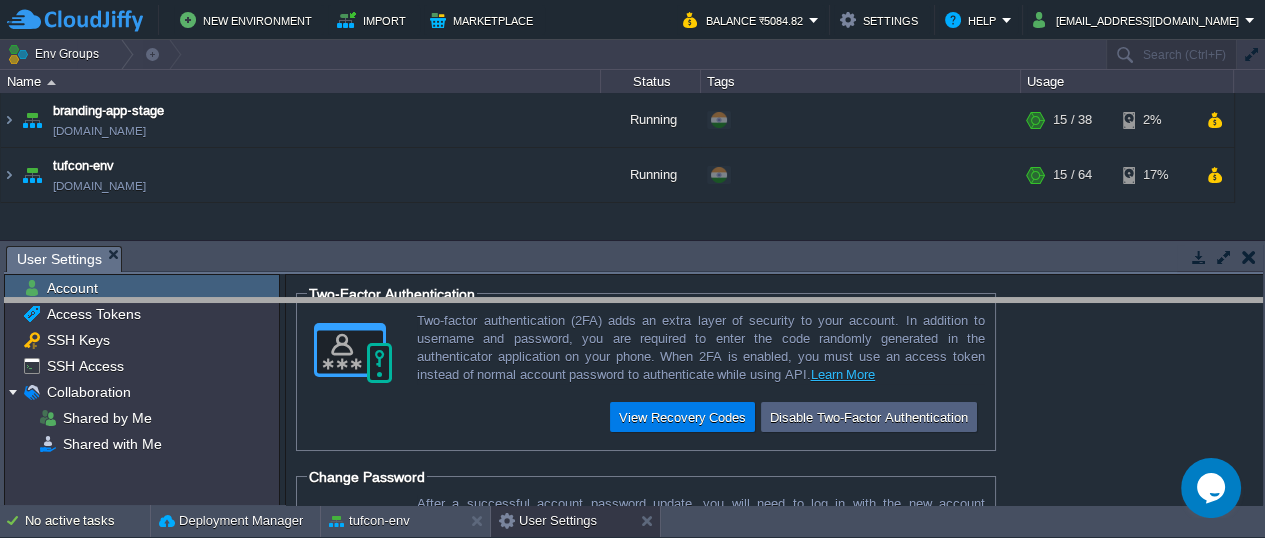 drag, startPoint x: 252, startPoint y: 252, endPoint x: 256, endPoint y: 309, distance: 57.14018 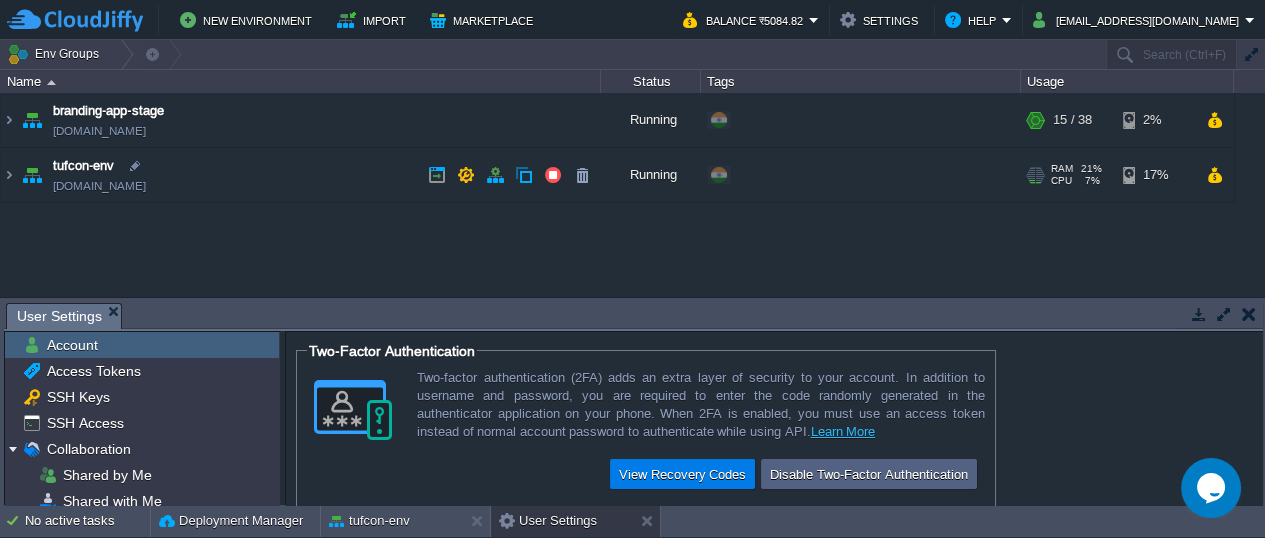 click at bounding box center [32, 175] 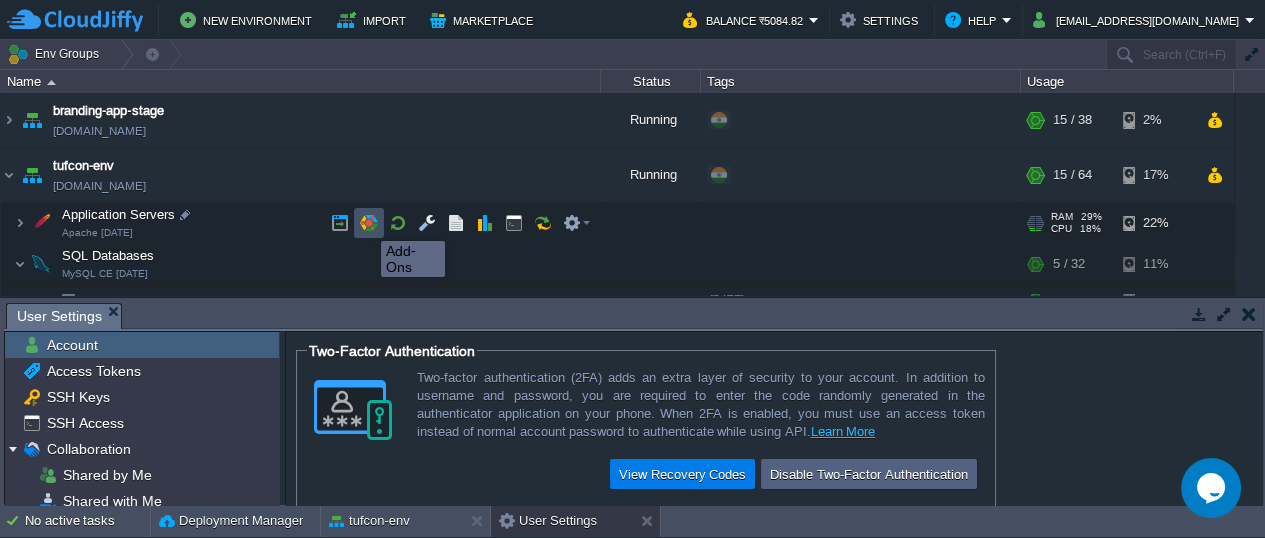 click at bounding box center (369, 223) 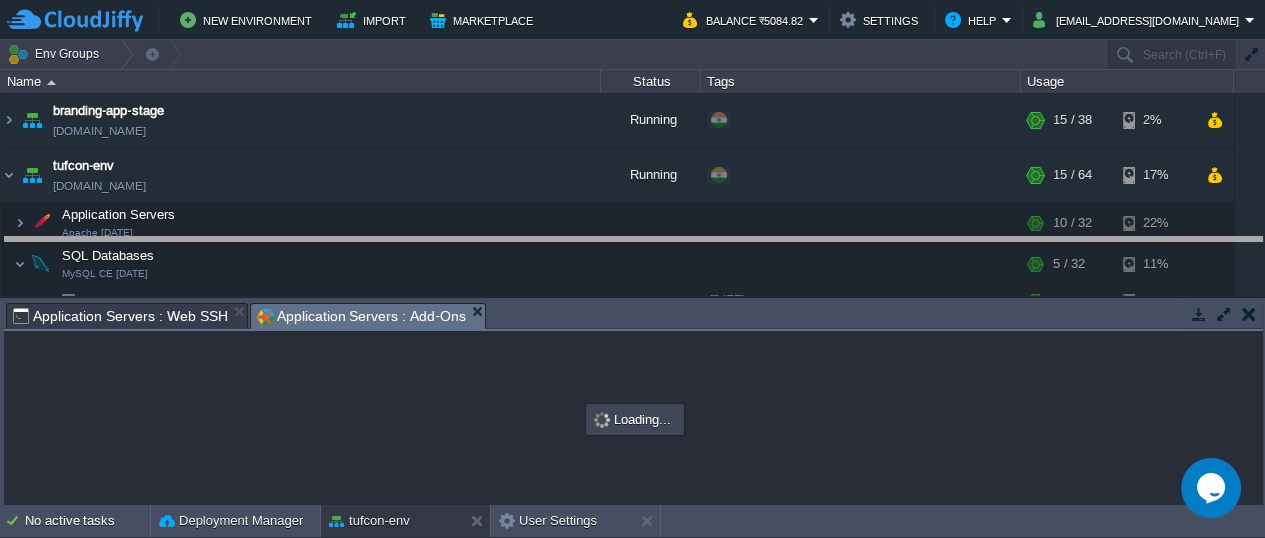 drag, startPoint x: 560, startPoint y: 305, endPoint x: 552, endPoint y: 238, distance: 67.47592 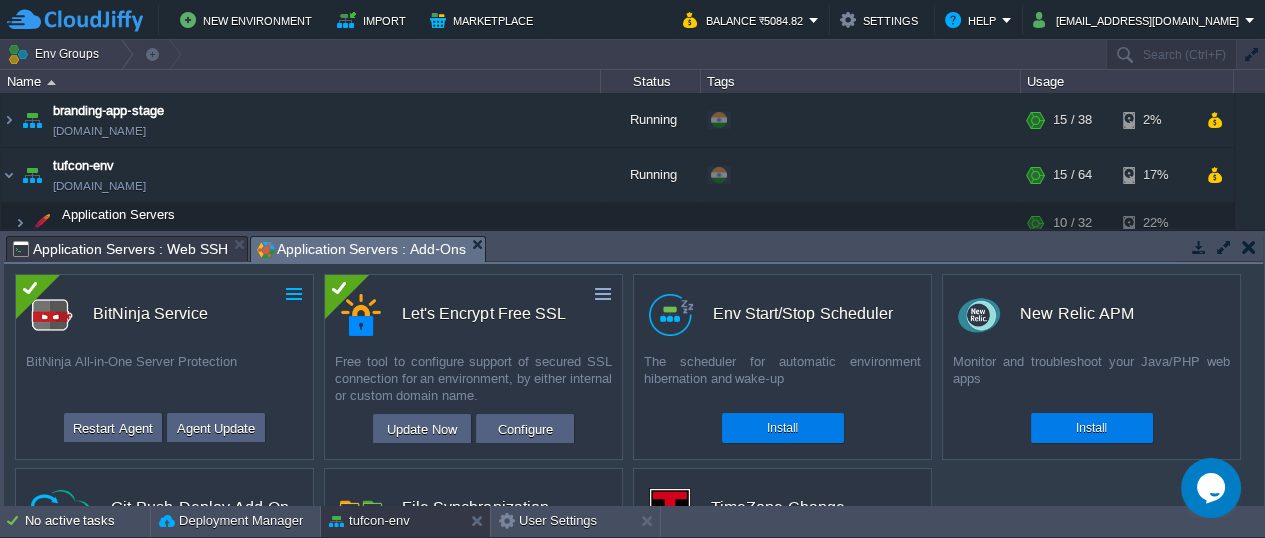 click at bounding box center (294, 294) 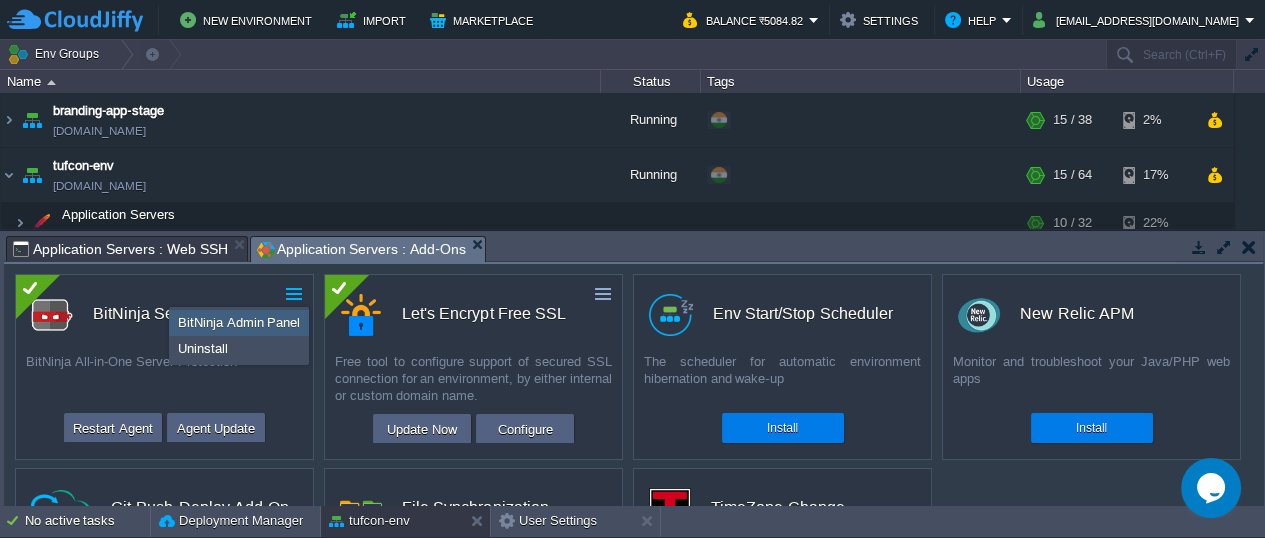 click on "BitNinja Admin Panel" at bounding box center [239, 322] 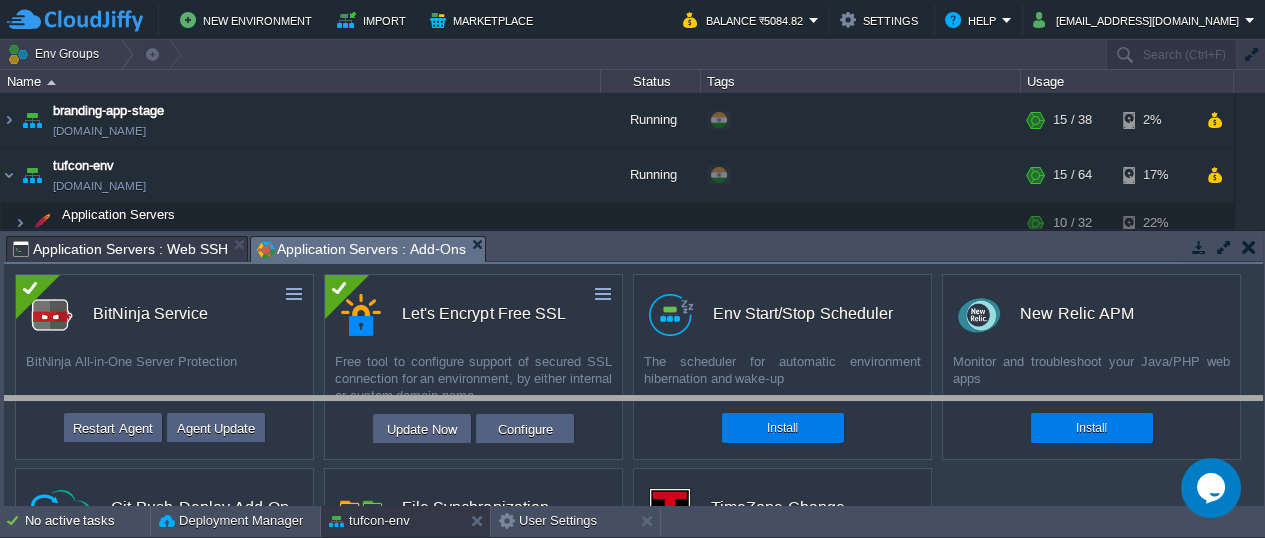 drag, startPoint x: 499, startPoint y: 242, endPoint x: 506, endPoint y: 402, distance: 160.15305 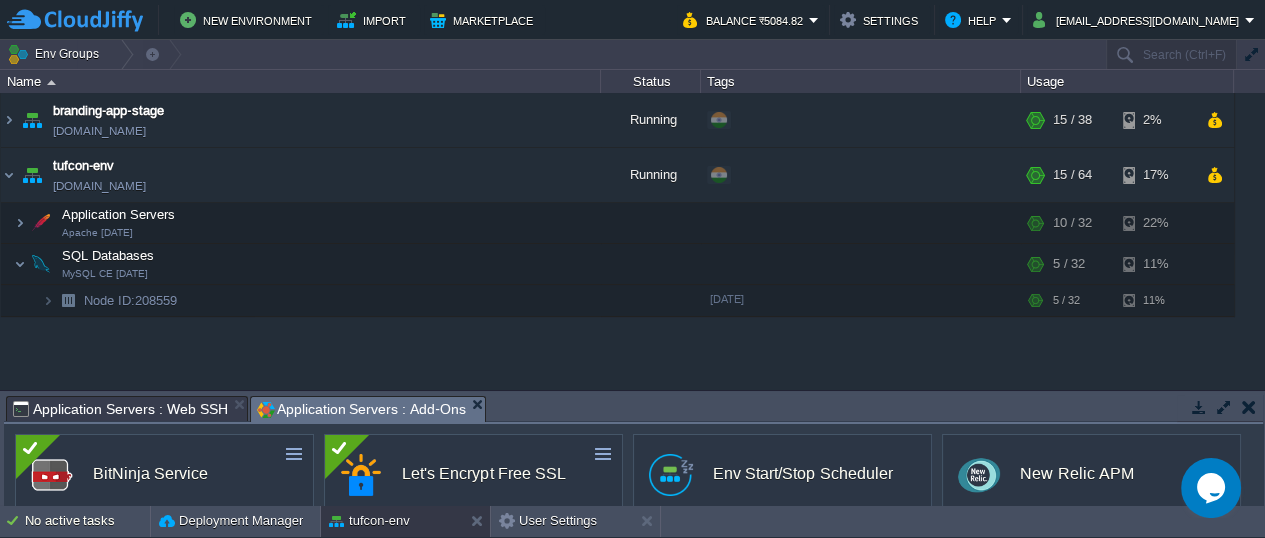 click on "Let's Encrypt Free SSL" at bounding box center [481, 474] 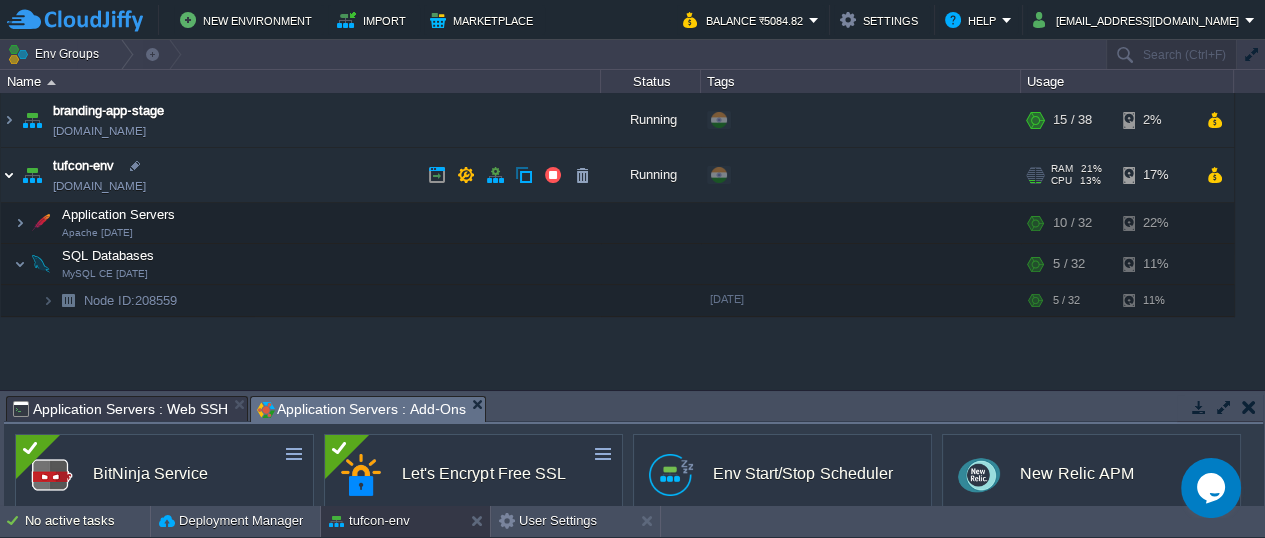click at bounding box center [9, 175] 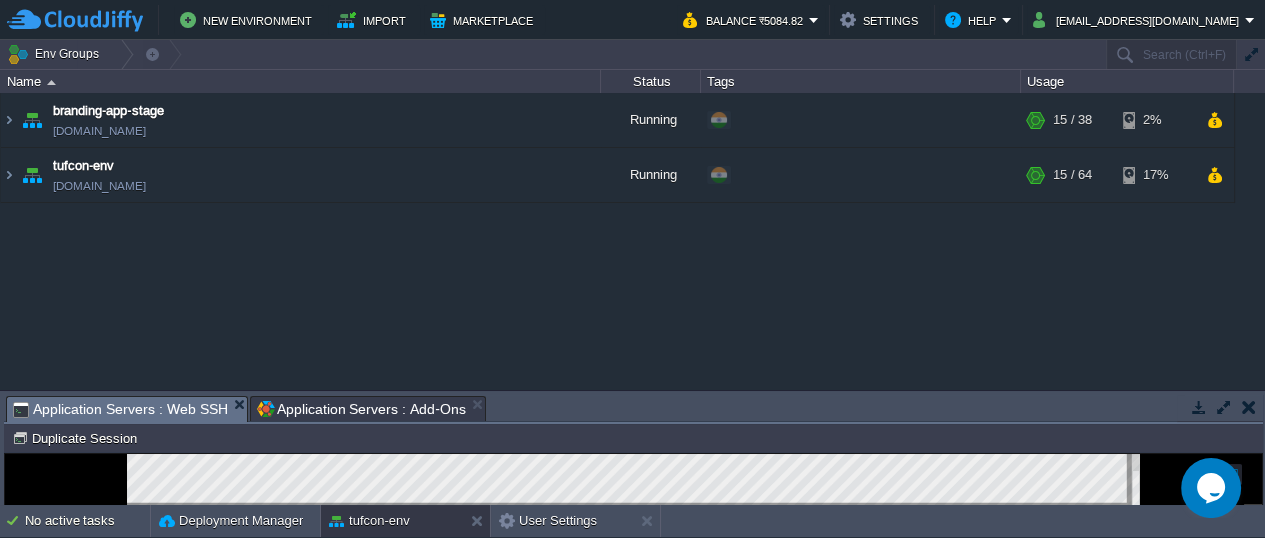 click on "Application Servers : Web SSH" at bounding box center [120, 409] 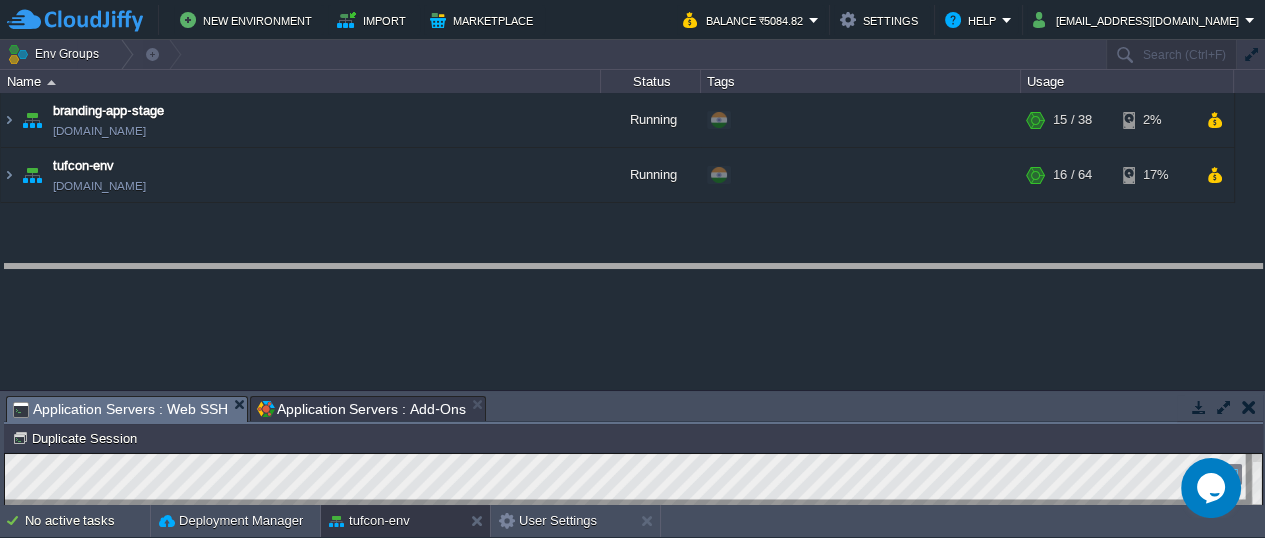 drag, startPoint x: 560, startPoint y: 406, endPoint x: 544, endPoint y: 267, distance: 139.91783 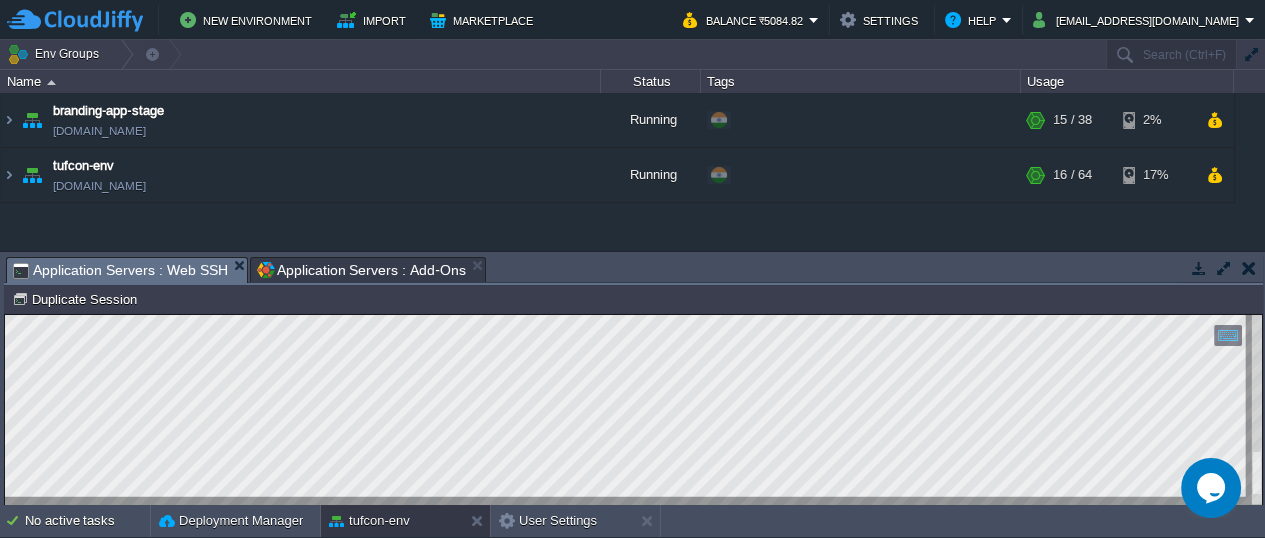 click at bounding box center [633, 410] 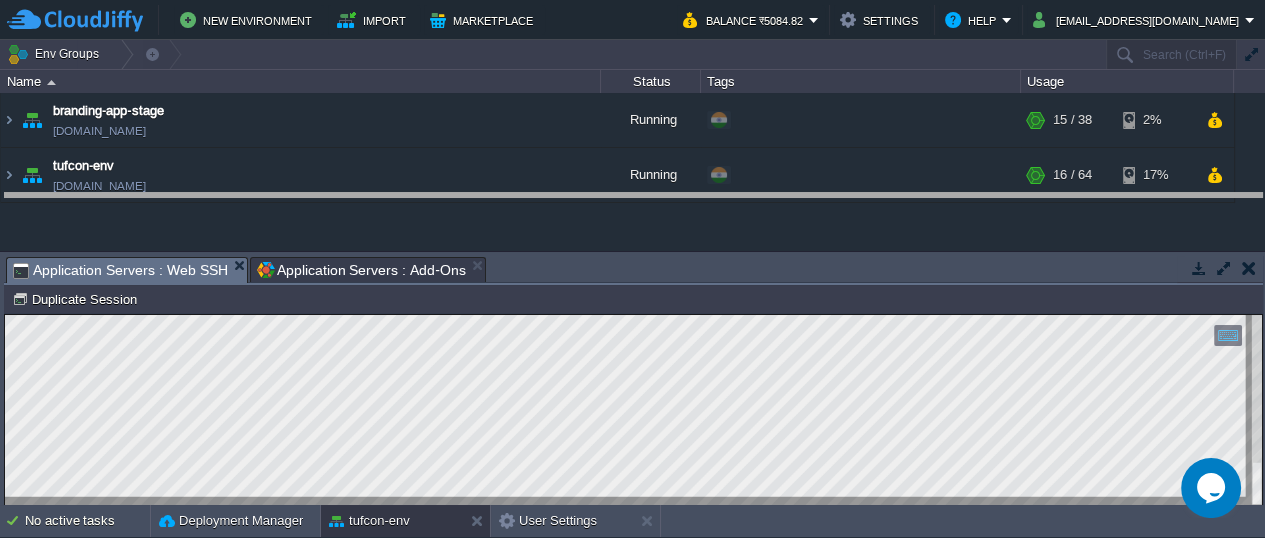 drag, startPoint x: 922, startPoint y: 257, endPoint x: 913, endPoint y: 184, distance: 73.552704 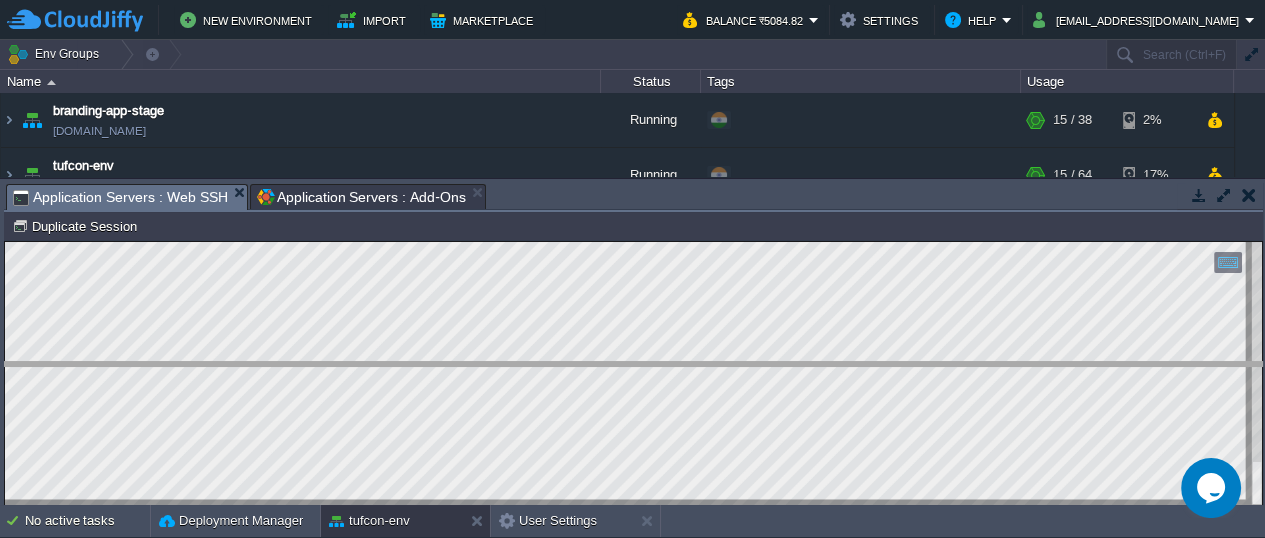 drag, startPoint x: 899, startPoint y: 192, endPoint x: 927, endPoint y: 383, distance: 193.04144 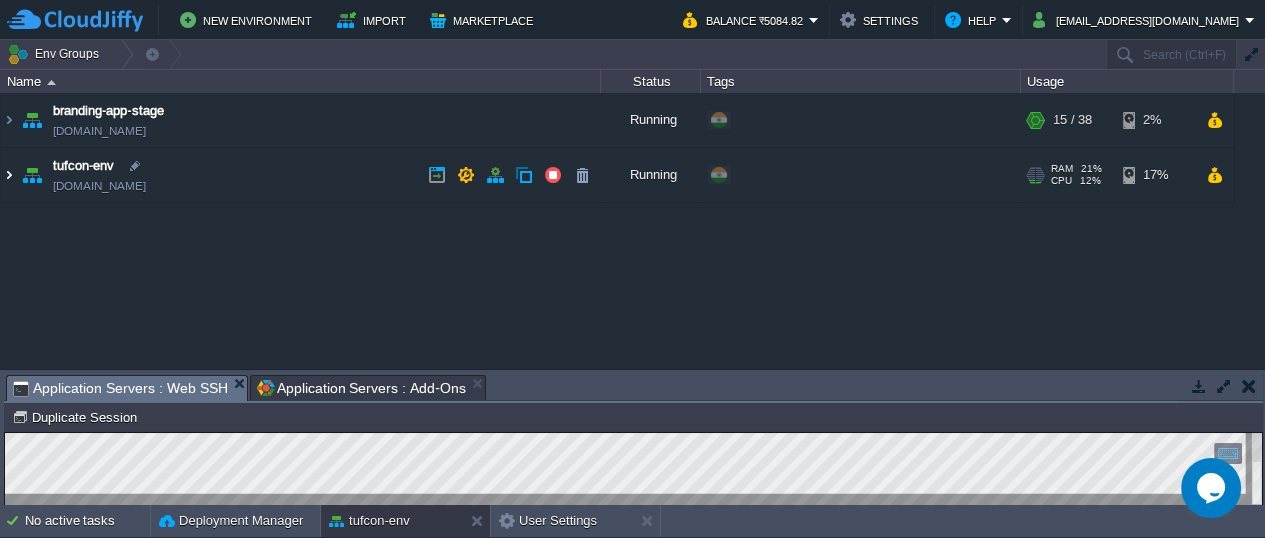 click at bounding box center (9, 175) 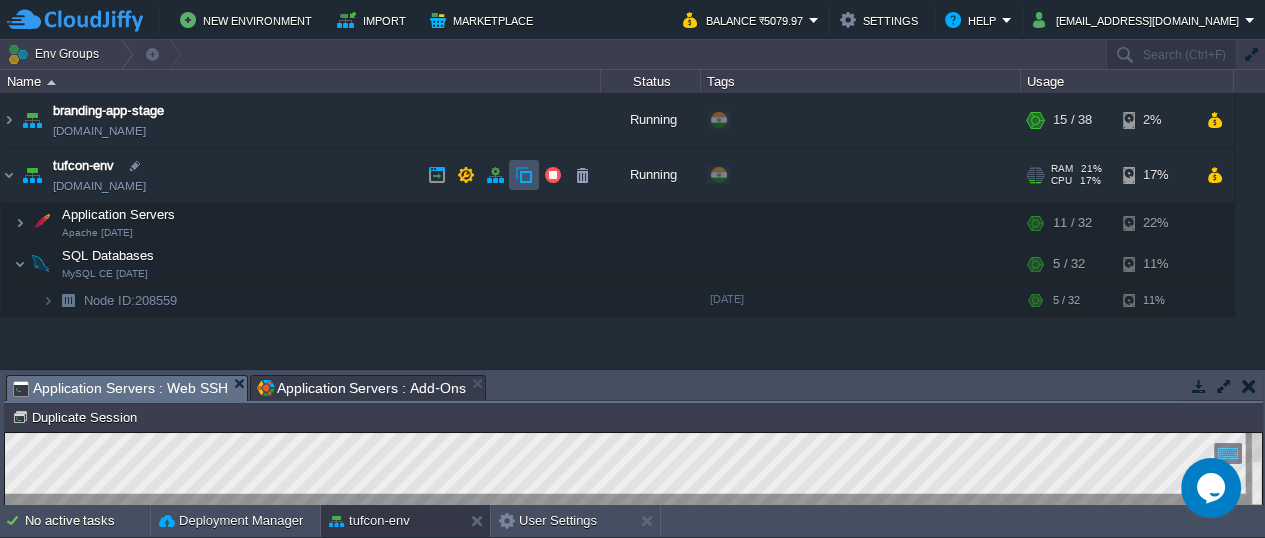 click at bounding box center [524, 175] 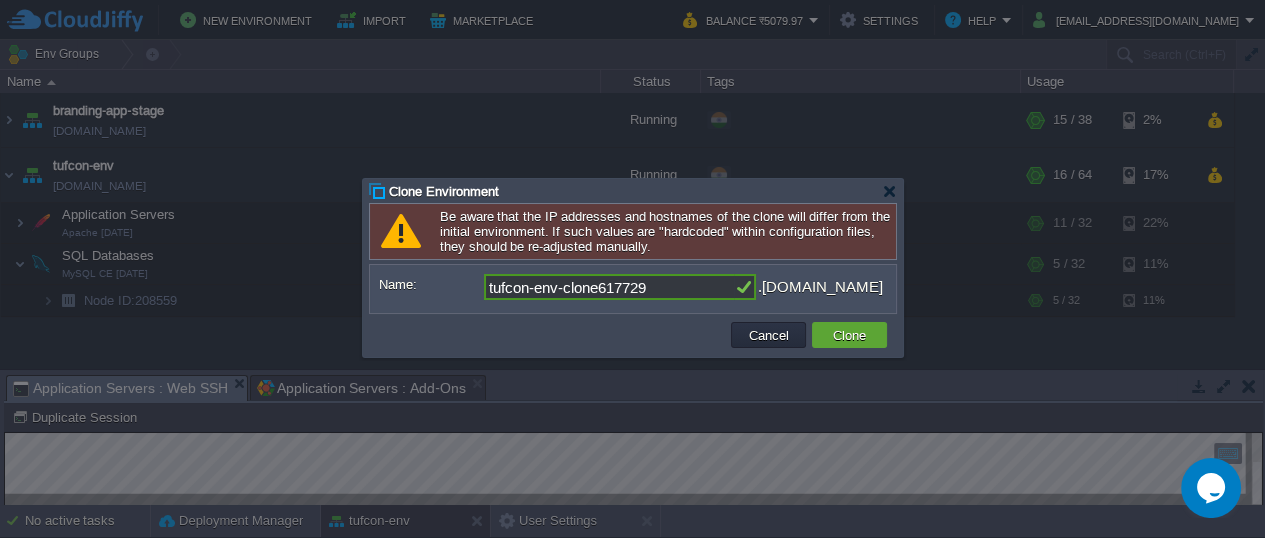 drag, startPoint x: 529, startPoint y: 290, endPoint x: 488, endPoint y: 289, distance: 41.01219 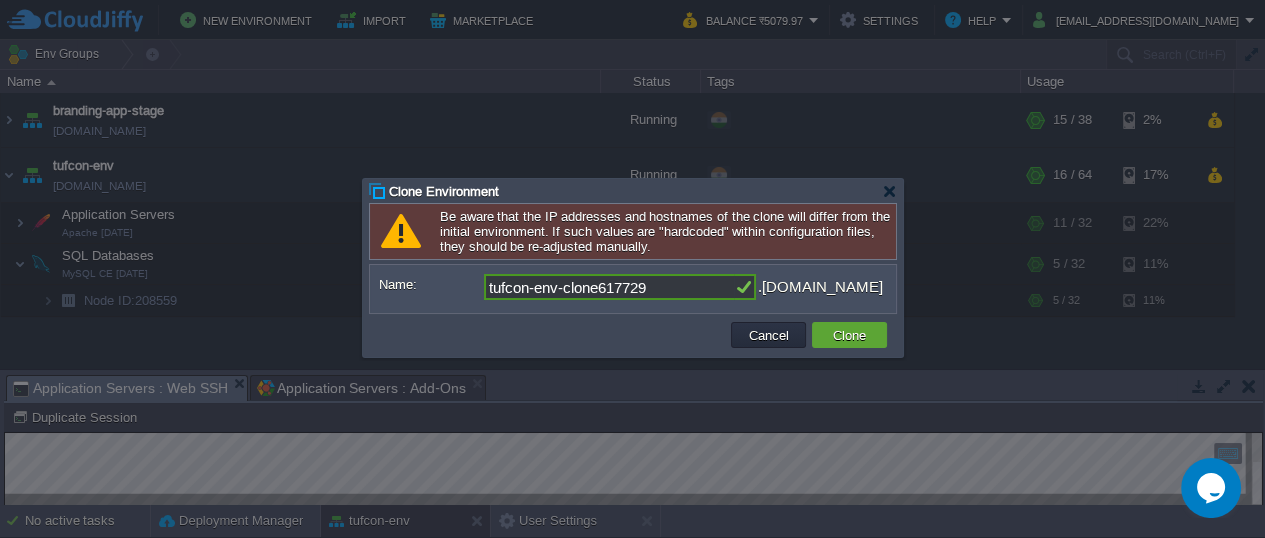 click on "tufcon-env-clone617729" at bounding box center (609, 287) 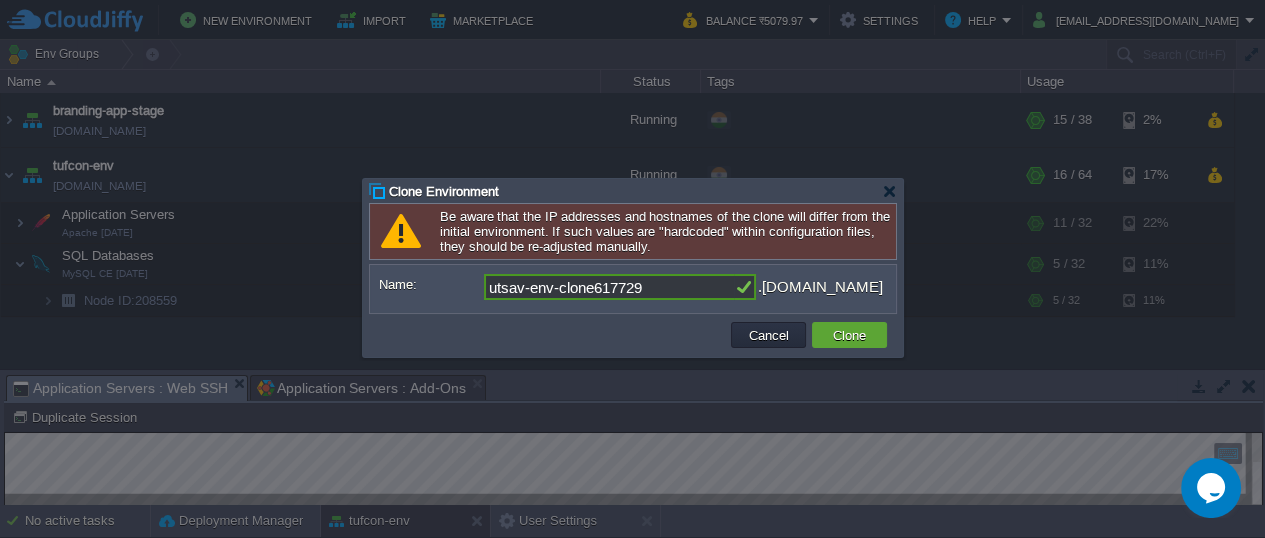 click on "utsav-env-clone617729" at bounding box center (609, 287) 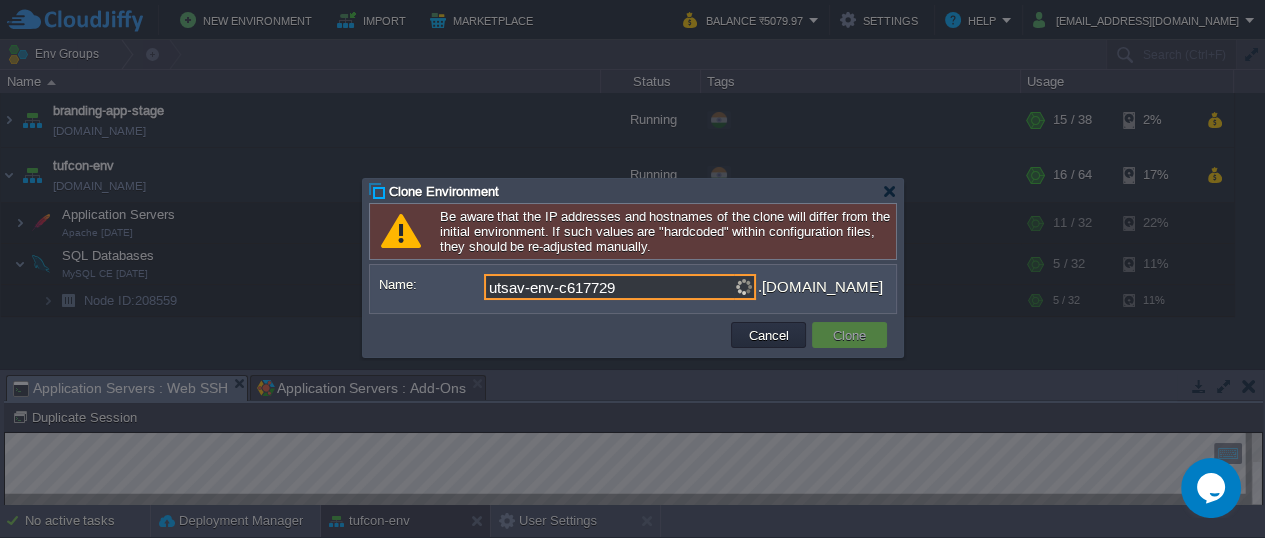 type on "utsav-env-617729" 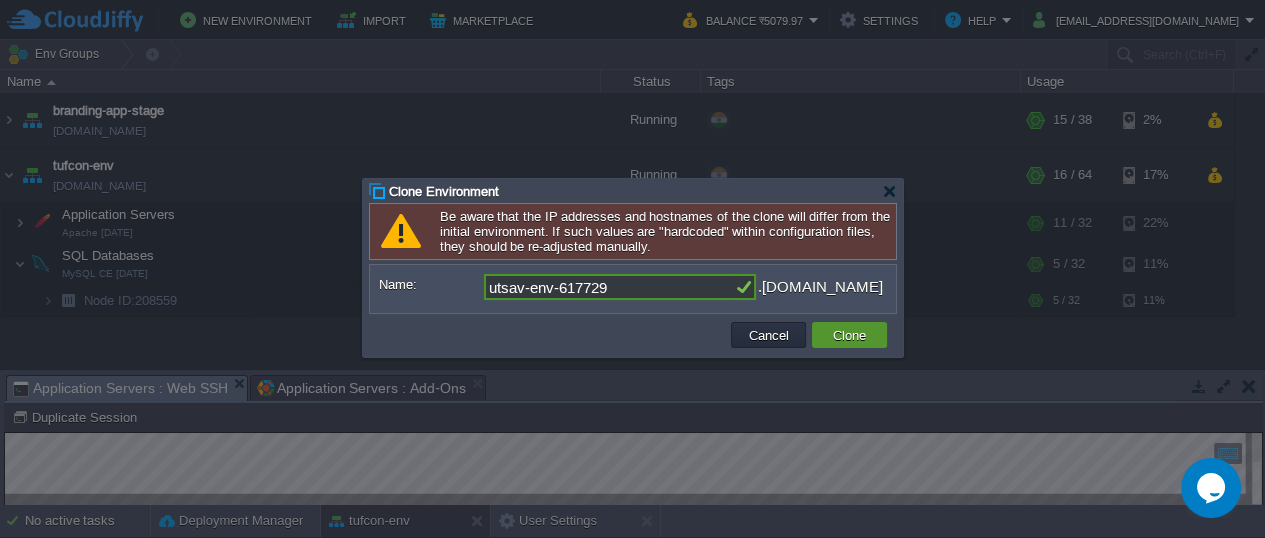 click on "Clone" at bounding box center [849, 335] 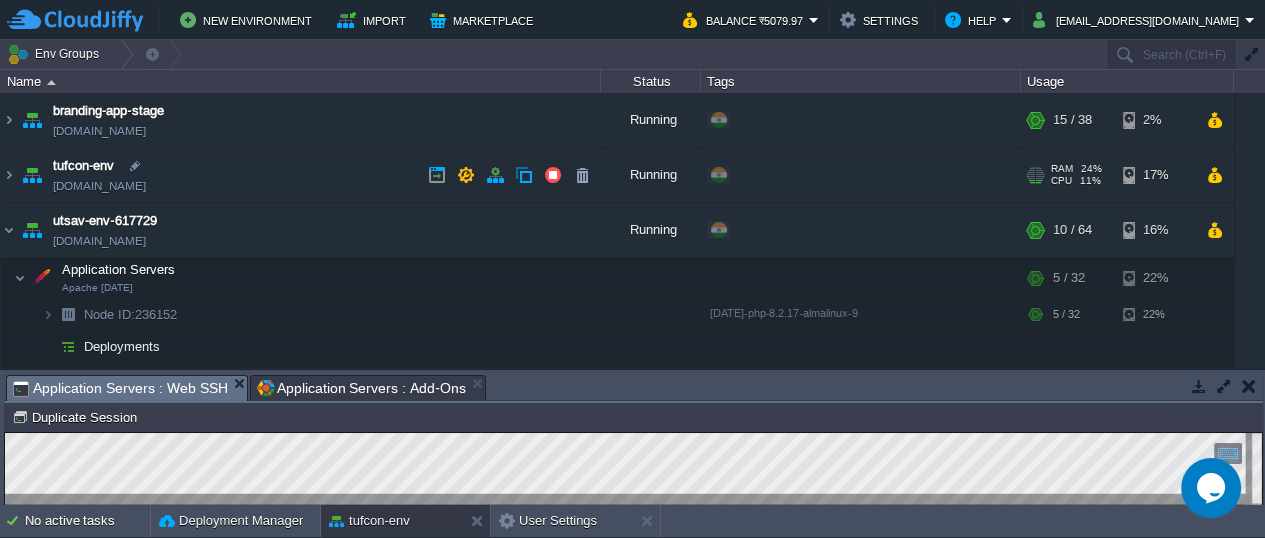 click at bounding box center (32, 175) 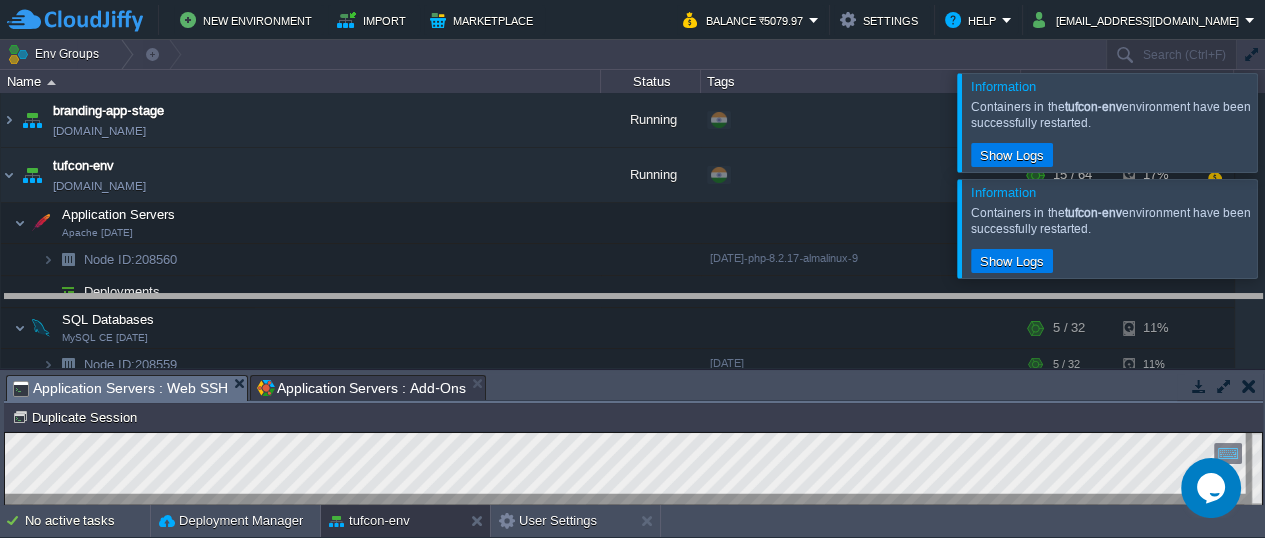 drag, startPoint x: 628, startPoint y: 389, endPoint x: 619, endPoint y: 344, distance: 45.891174 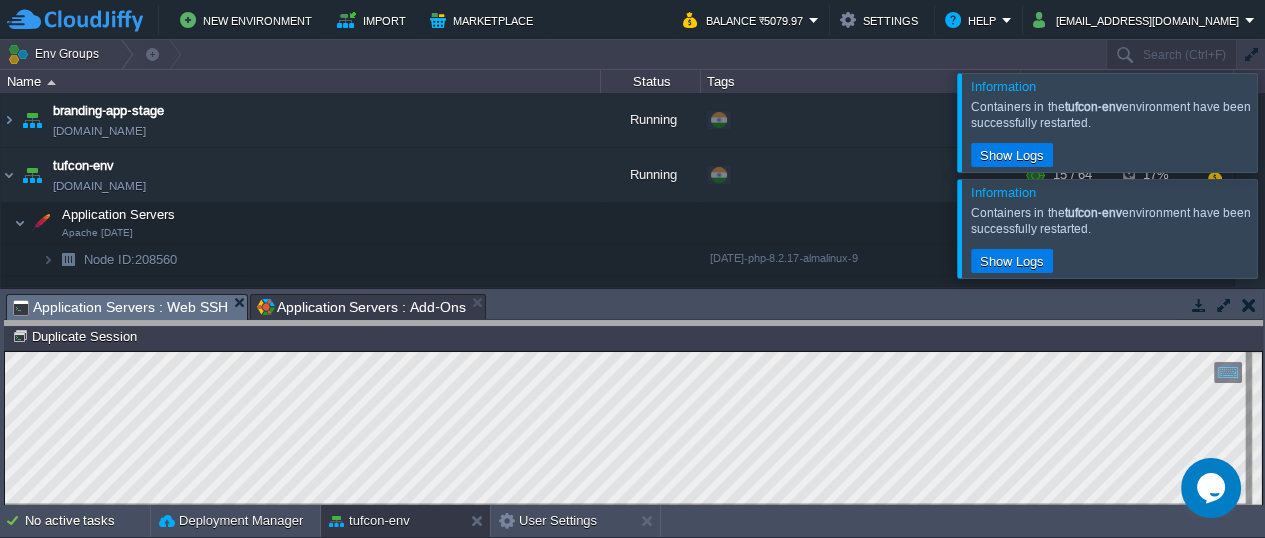 drag, startPoint x: 609, startPoint y: 308, endPoint x: 613, endPoint y: 334, distance: 26.305893 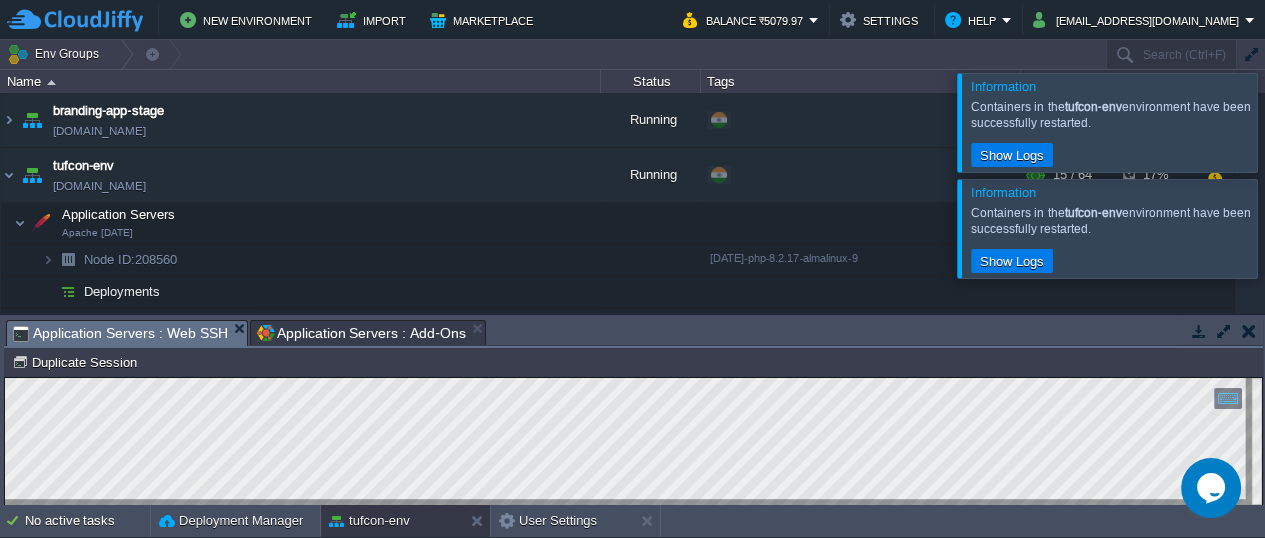 click at bounding box center [1289, 228] 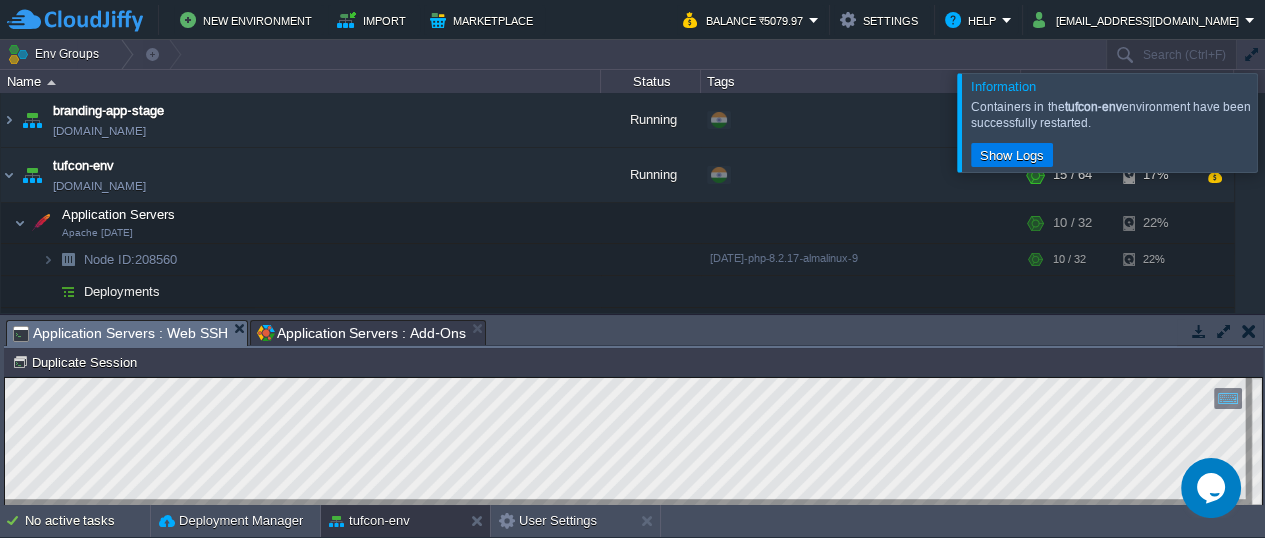 click at bounding box center [1289, 122] 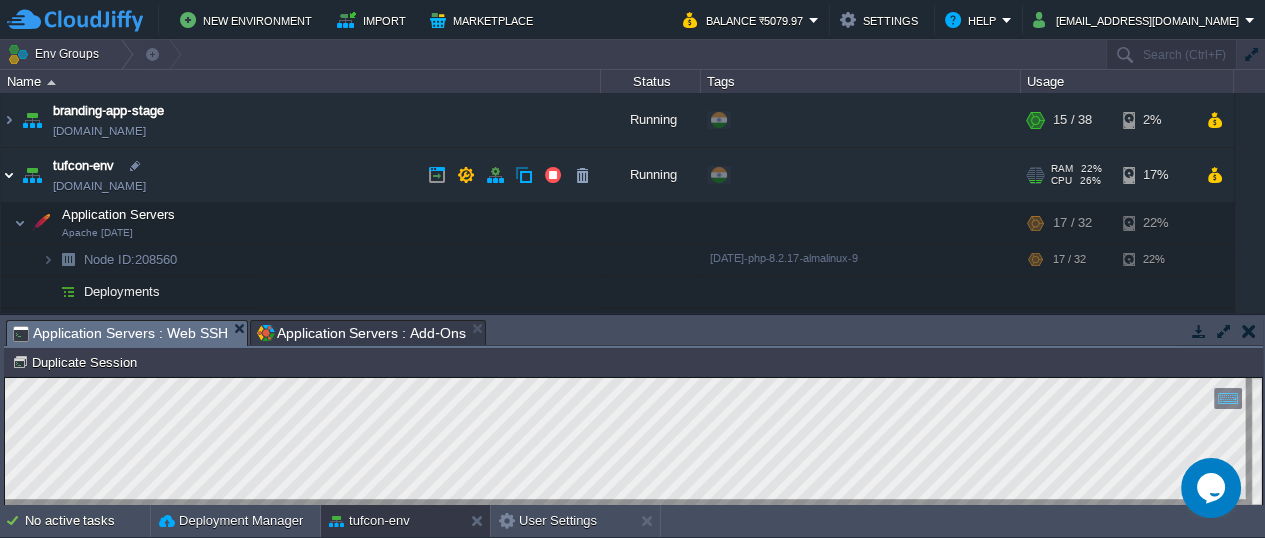 click at bounding box center (9, 175) 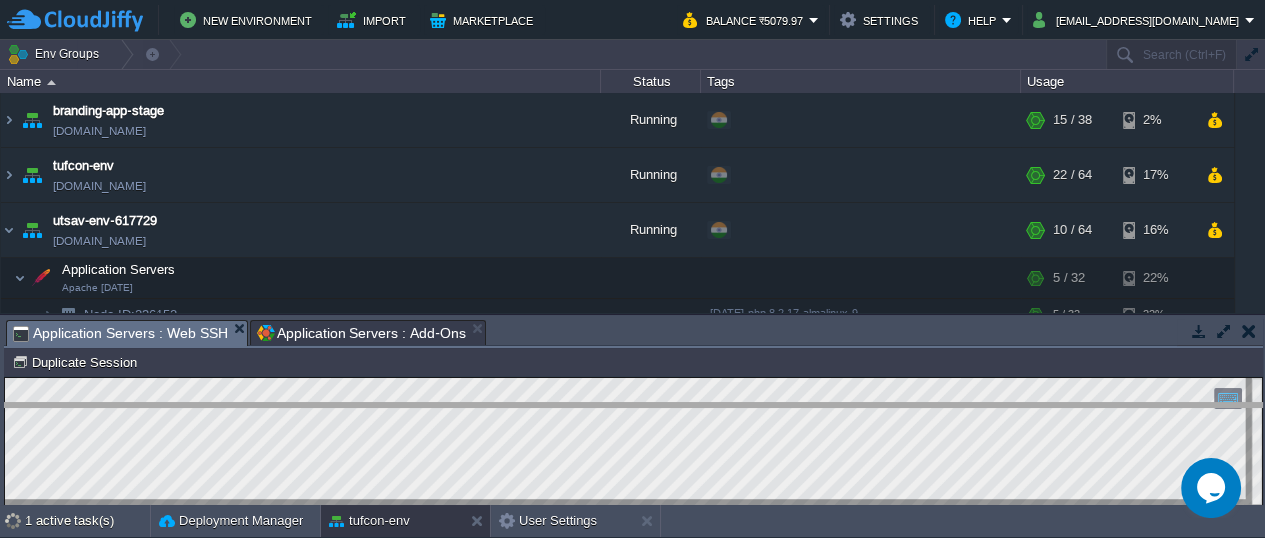 drag, startPoint x: 520, startPoint y: 331, endPoint x: 522, endPoint y: 415, distance: 84.0238 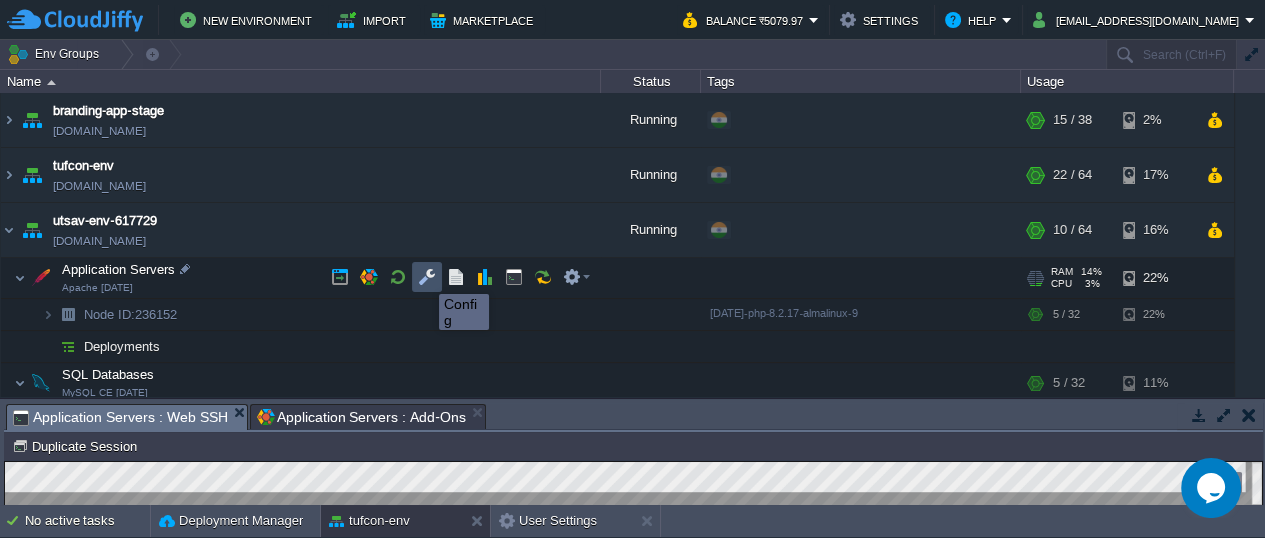 click at bounding box center (427, 277) 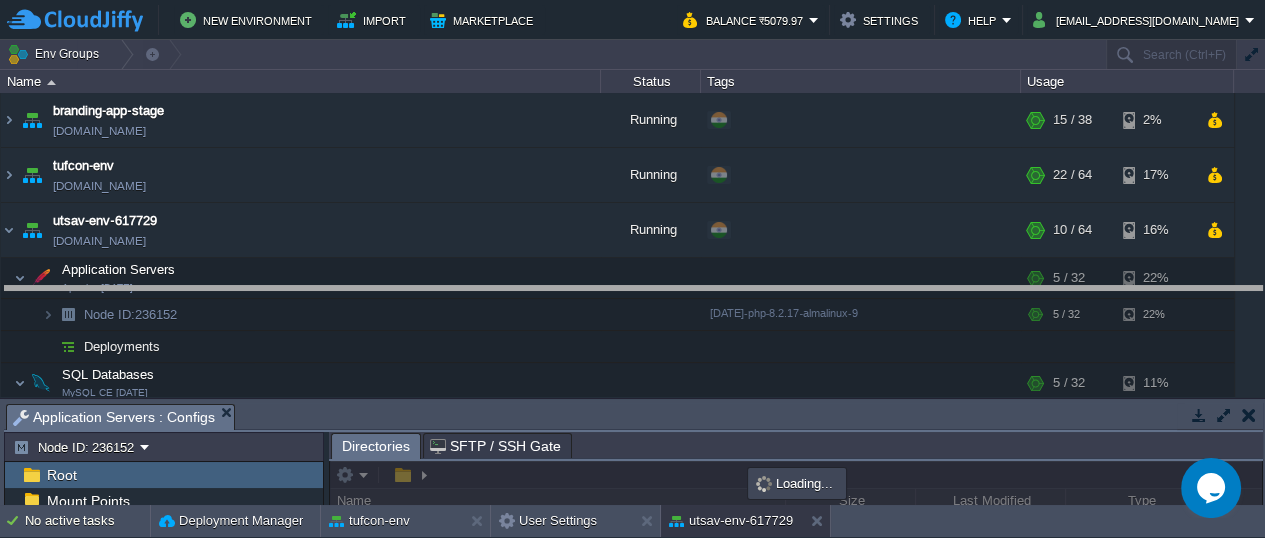 drag, startPoint x: 639, startPoint y: 411, endPoint x: 585, endPoint y: 265, distance: 155.6663 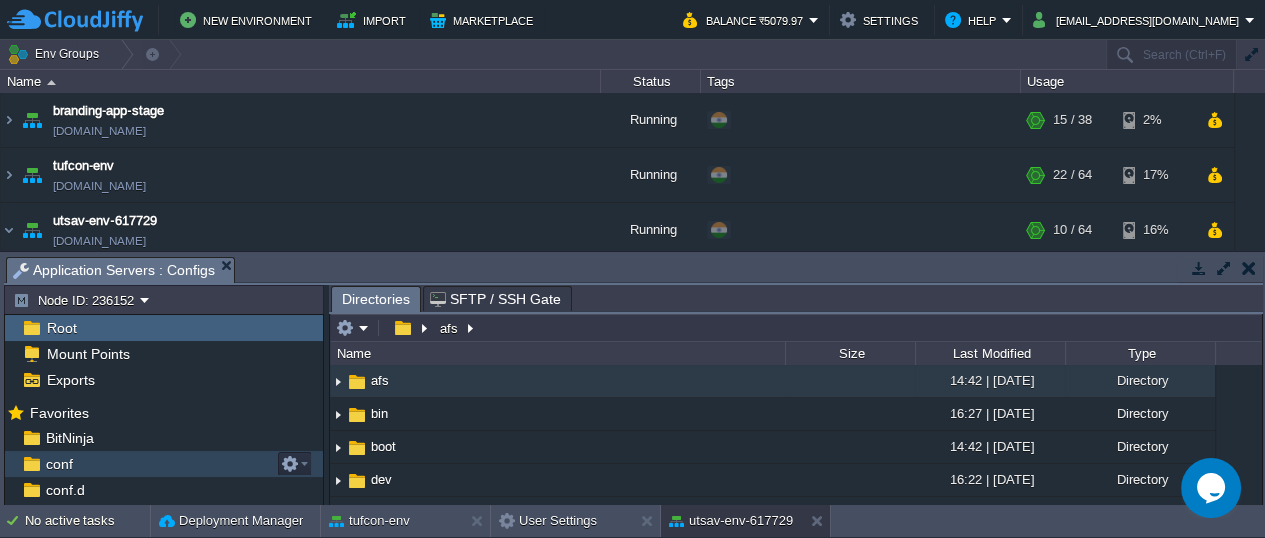 click on "conf" at bounding box center [59, 464] 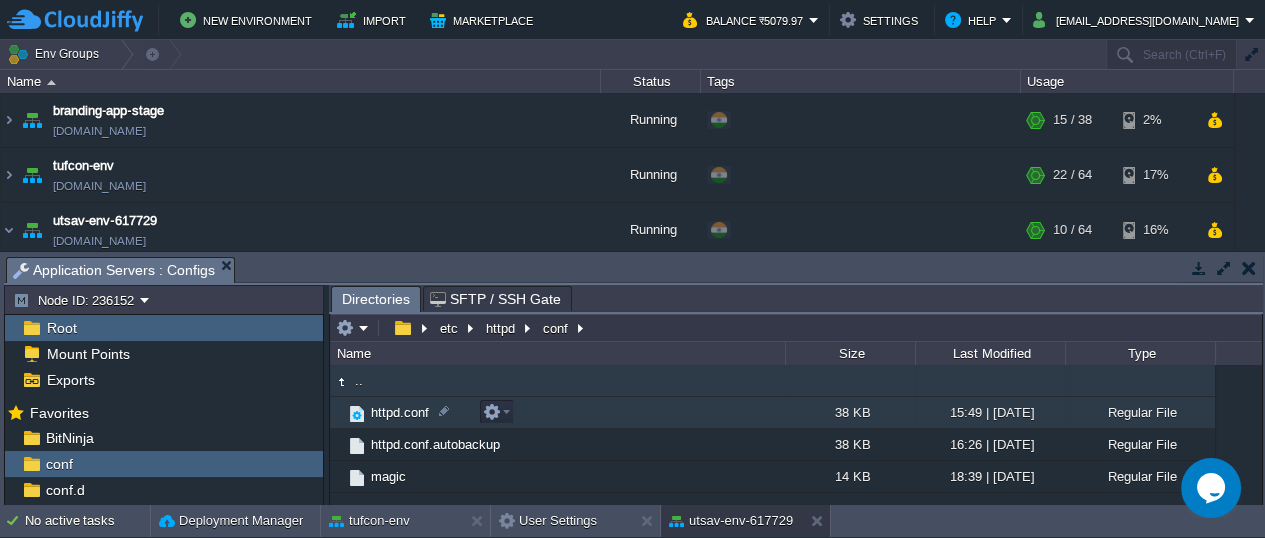 click on "httpd.conf" at bounding box center (400, 412) 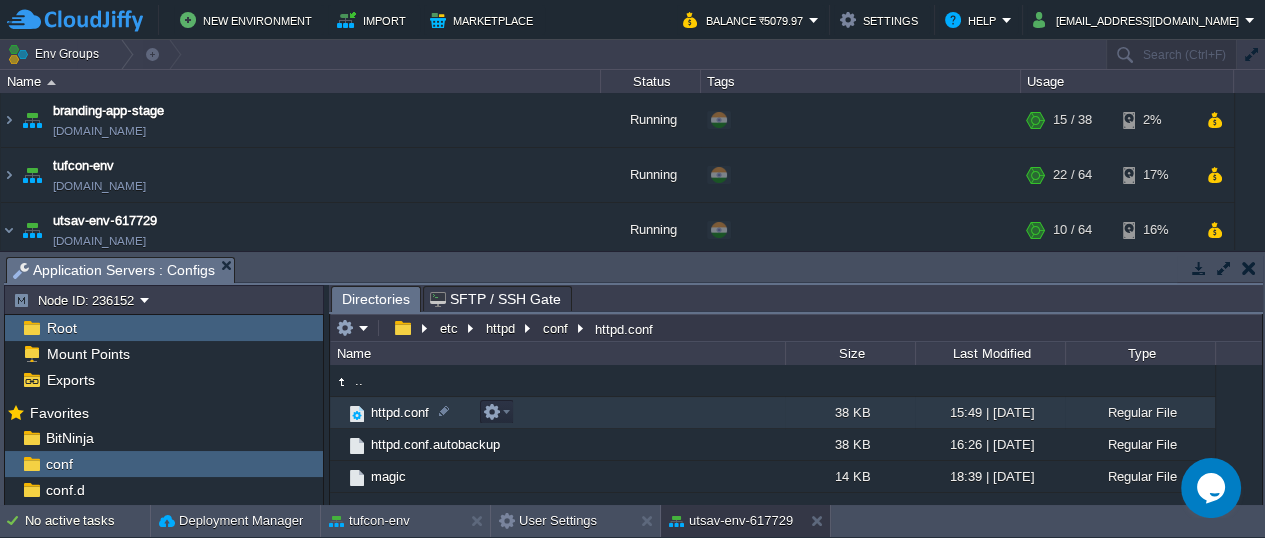 click on "httpd.conf" at bounding box center (400, 412) 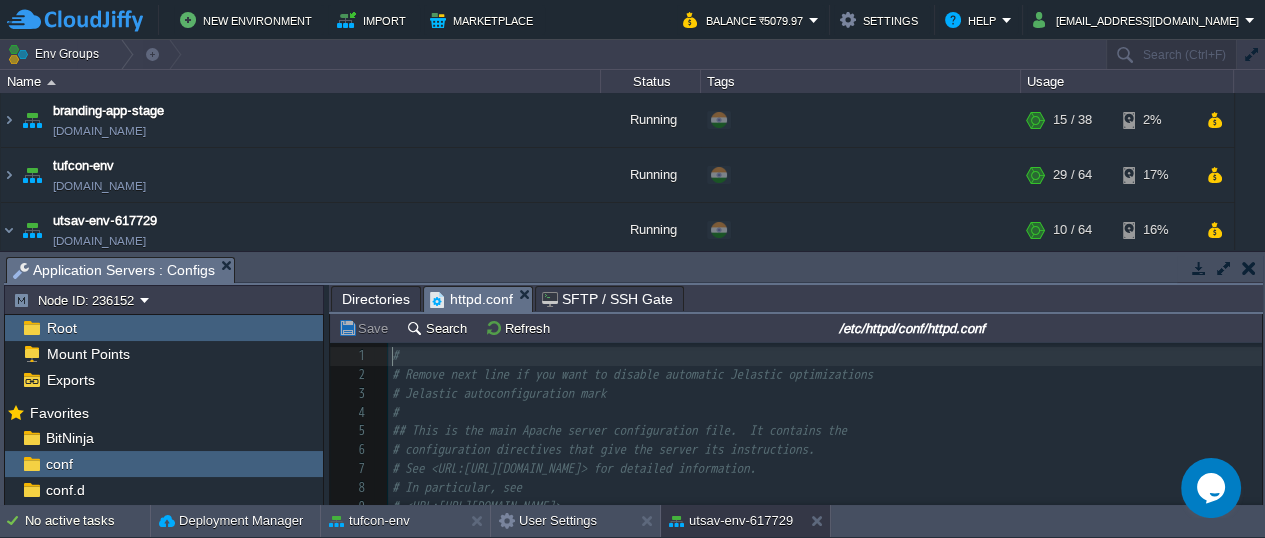 scroll, scrollTop: 6, scrollLeft: 0, axis: vertical 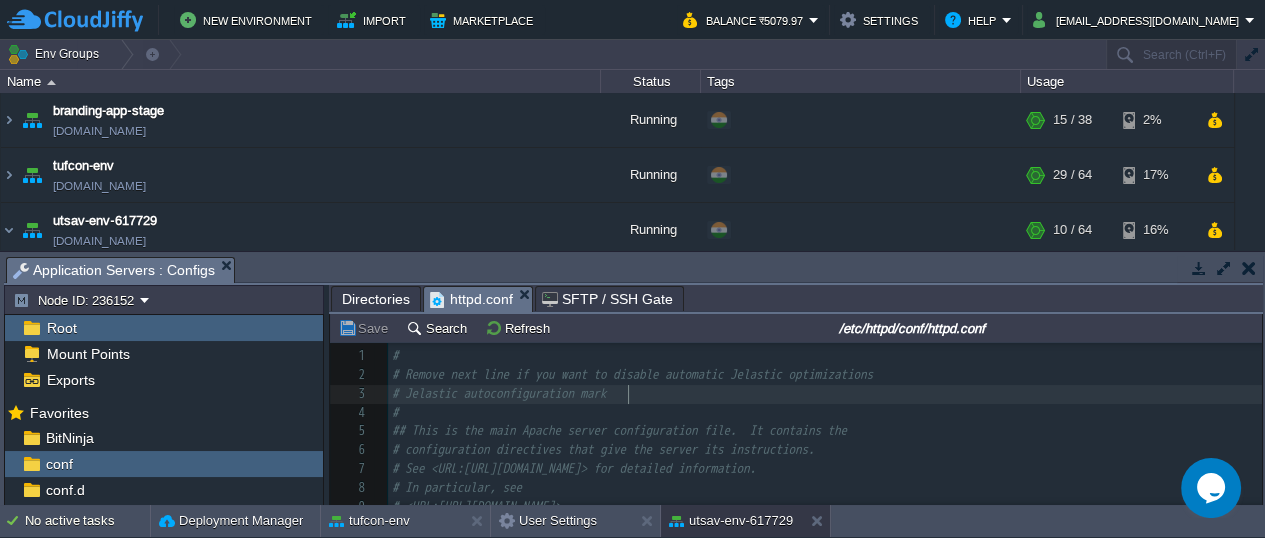 click on "# Jelastic autoconfiguration mark" at bounding box center (825, 394) 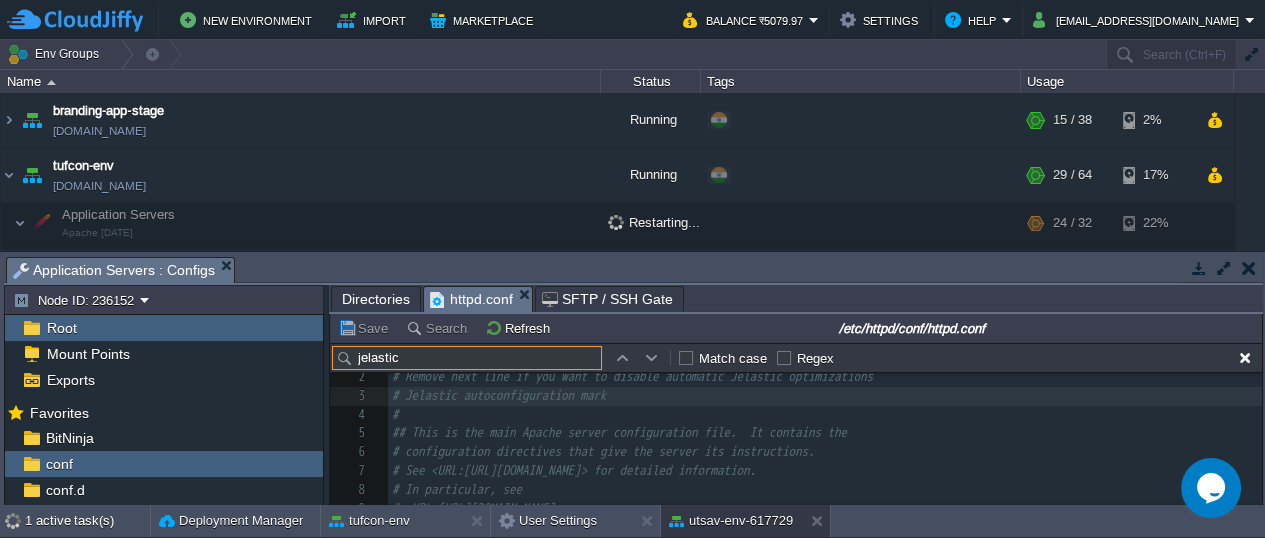 scroll, scrollTop: 0, scrollLeft: 0, axis: both 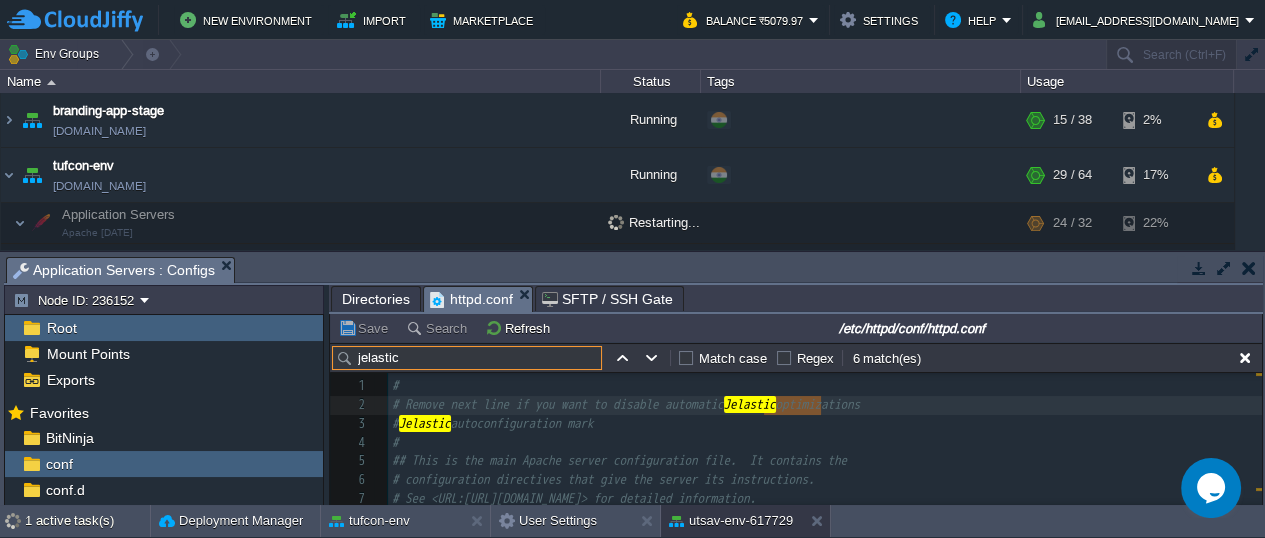 type on "jelastic" 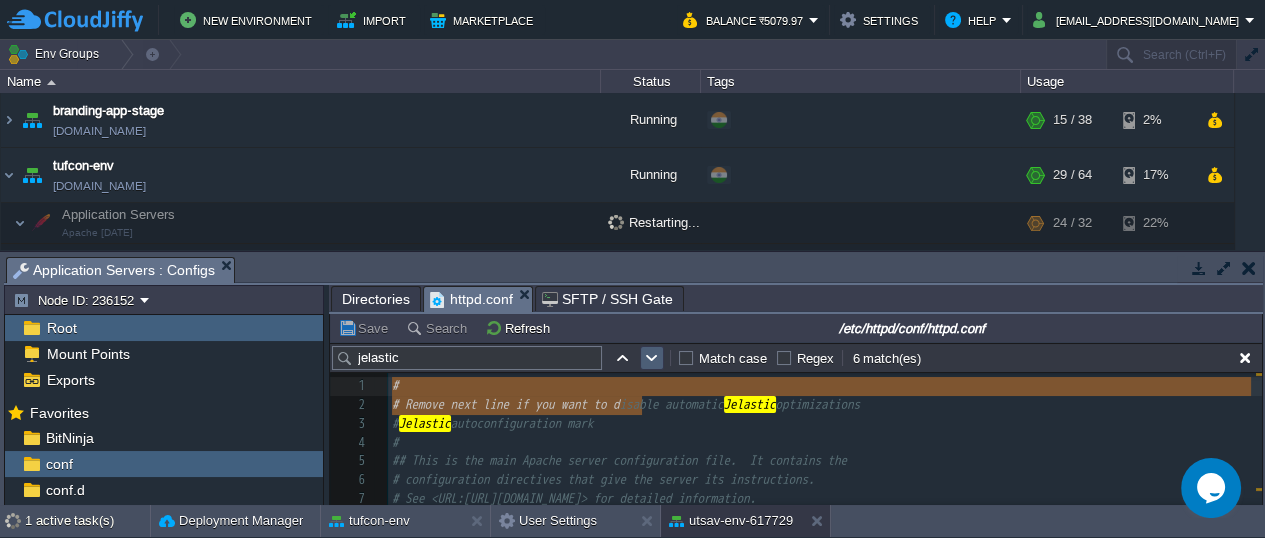 drag, startPoint x: 641, startPoint y: 398, endPoint x: 649, endPoint y: 357, distance: 41.773197 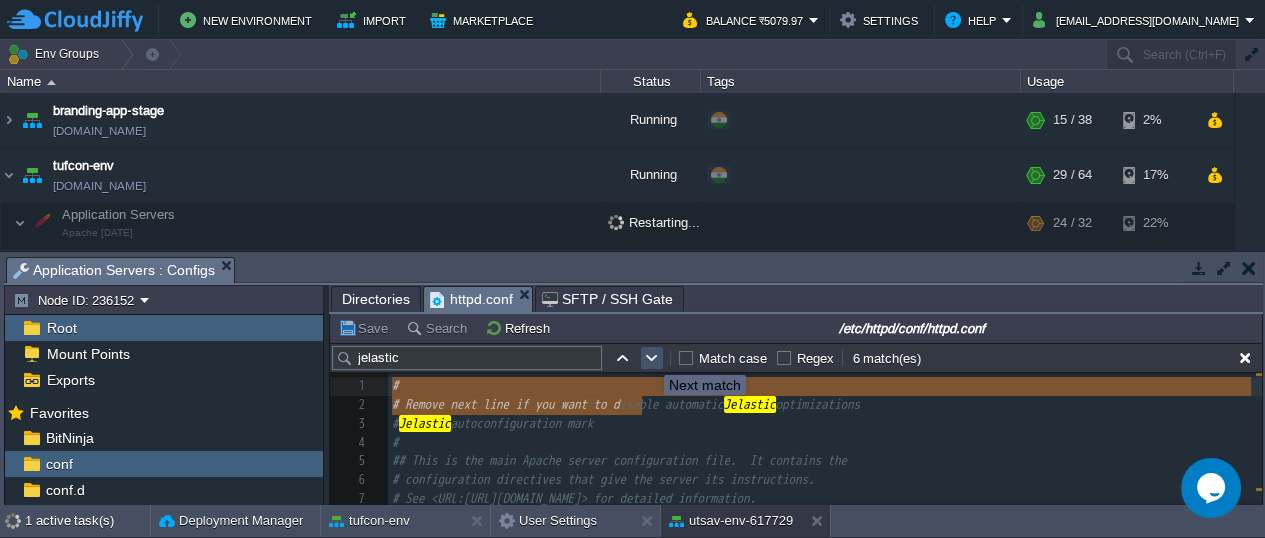 click at bounding box center (652, 358) 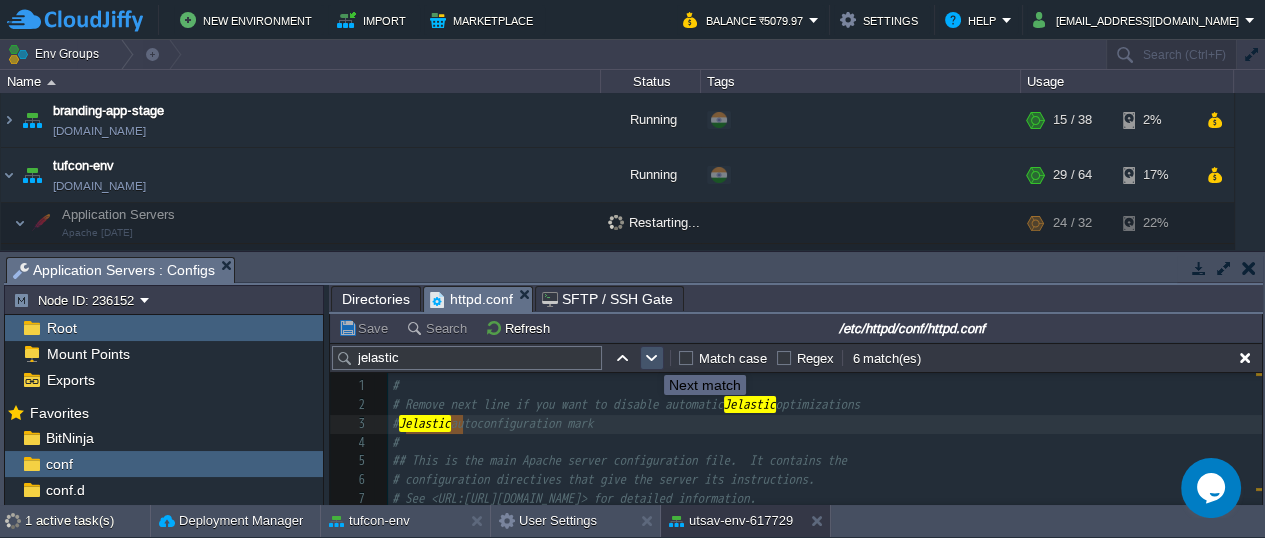 click at bounding box center (652, 358) 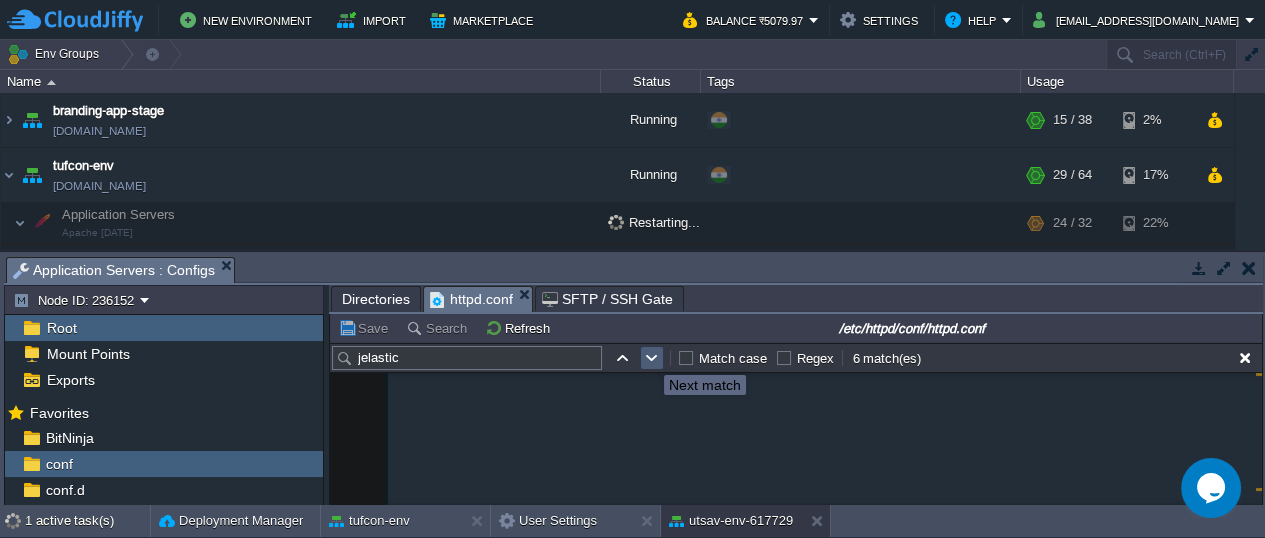 scroll, scrollTop: 18486, scrollLeft: 0, axis: vertical 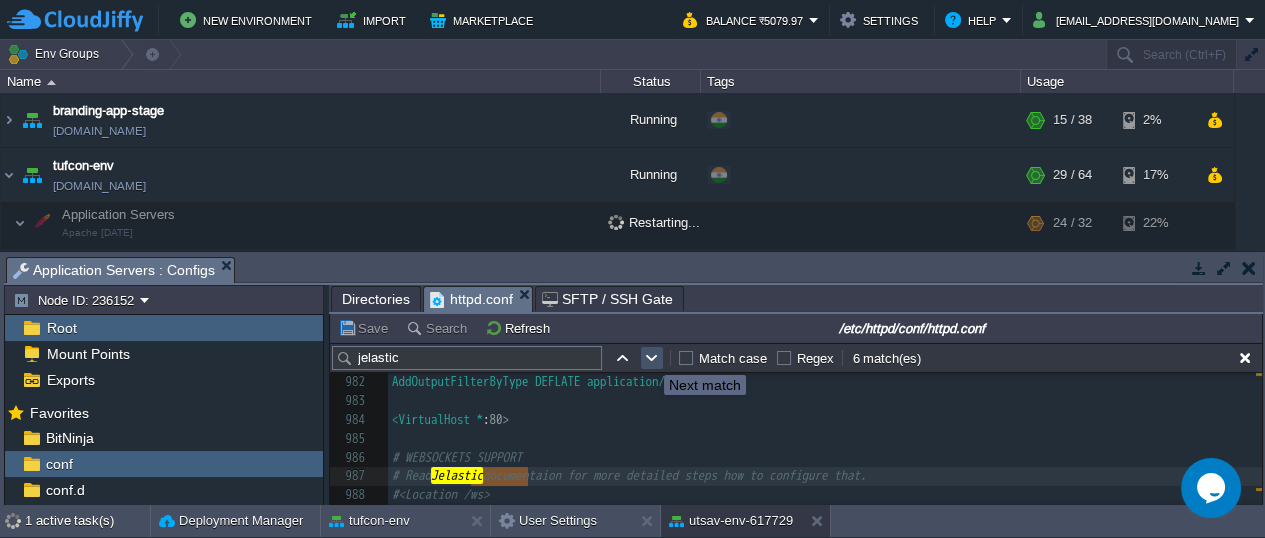 click at bounding box center [652, 358] 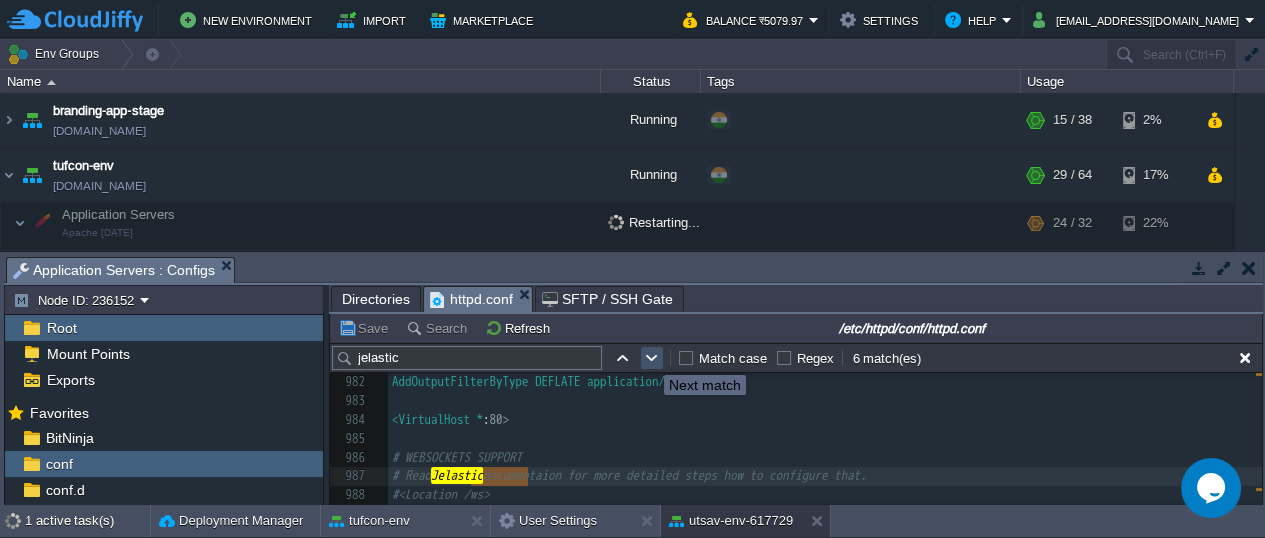 scroll, scrollTop: 18637, scrollLeft: 0, axis: vertical 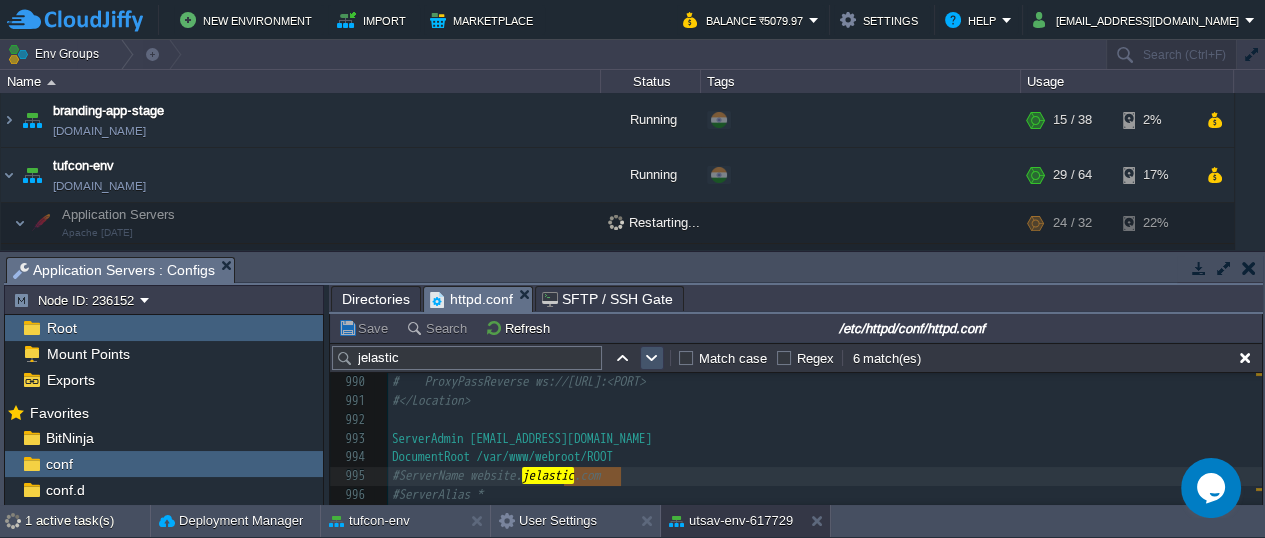 click at bounding box center (652, 358) 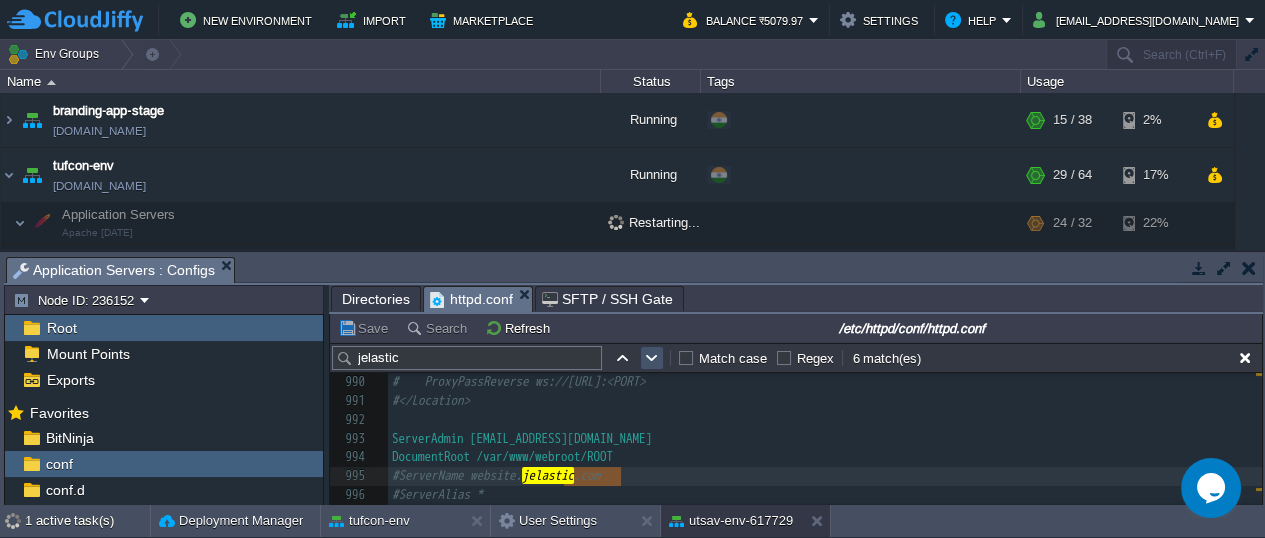 scroll, scrollTop: 18712, scrollLeft: 0, axis: vertical 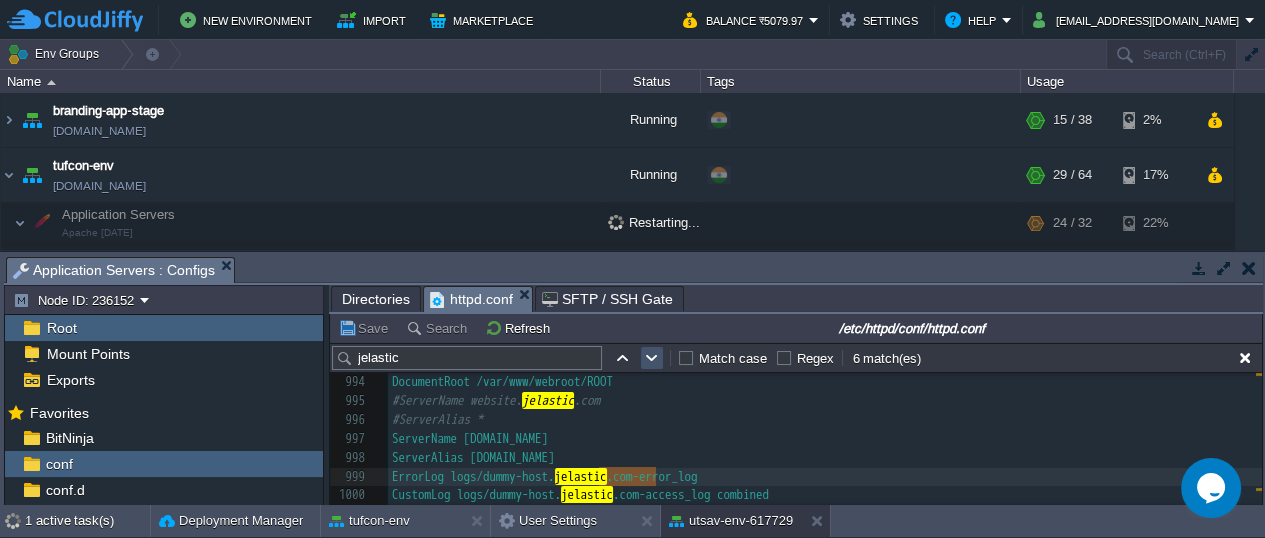click at bounding box center [652, 358] 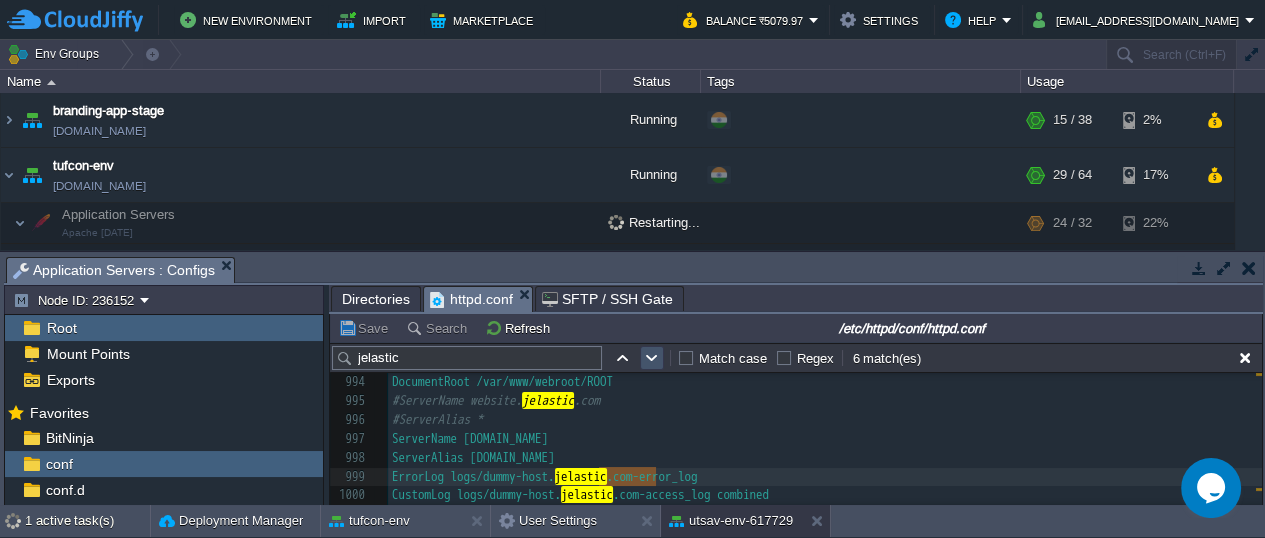 scroll, scrollTop: 18731, scrollLeft: 0, axis: vertical 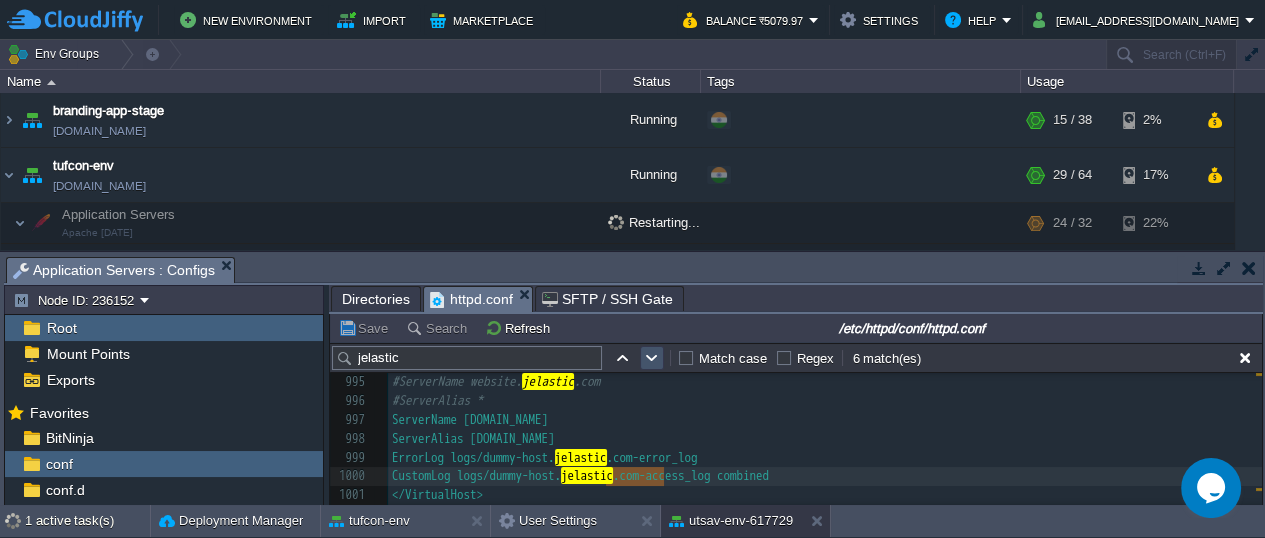 click at bounding box center [652, 358] 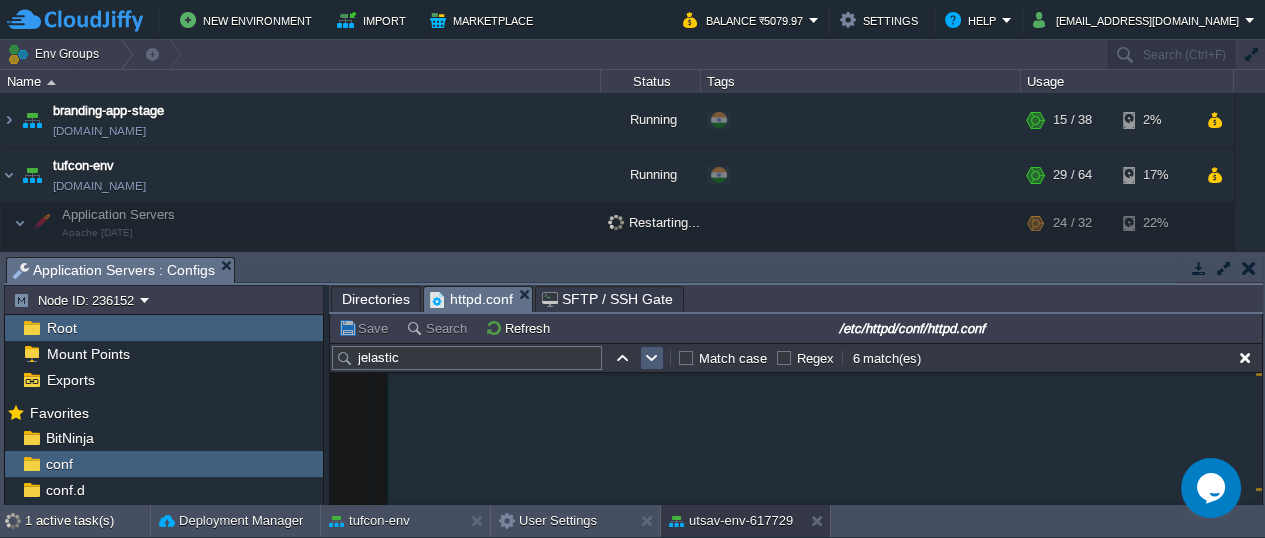 scroll, scrollTop: 0, scrollLeft: 0, axis: both 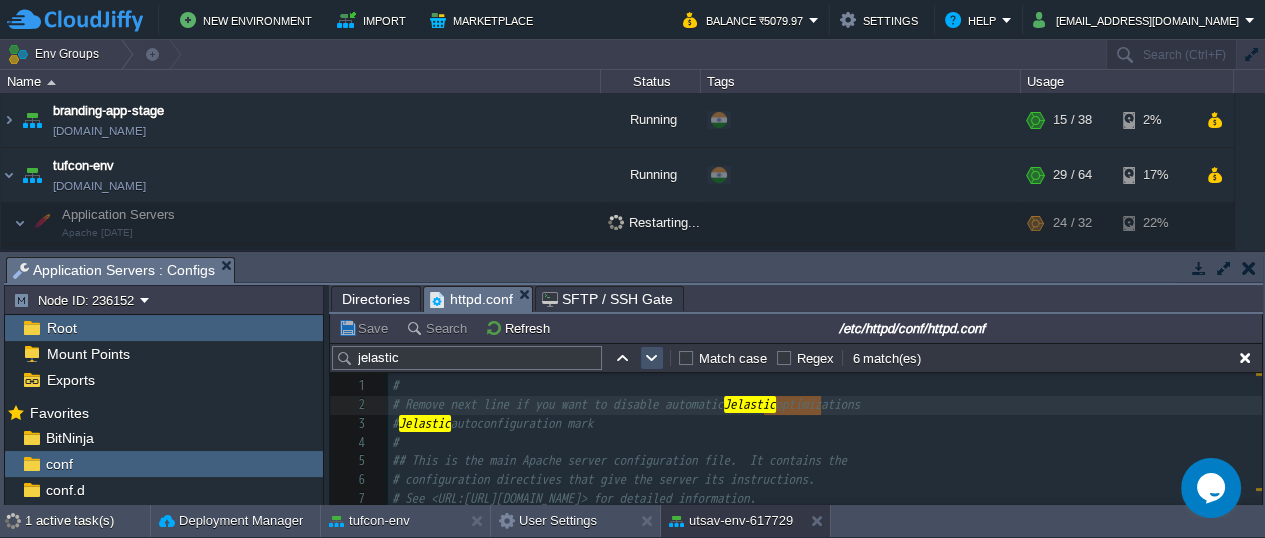click at bounding box center [652, 358] 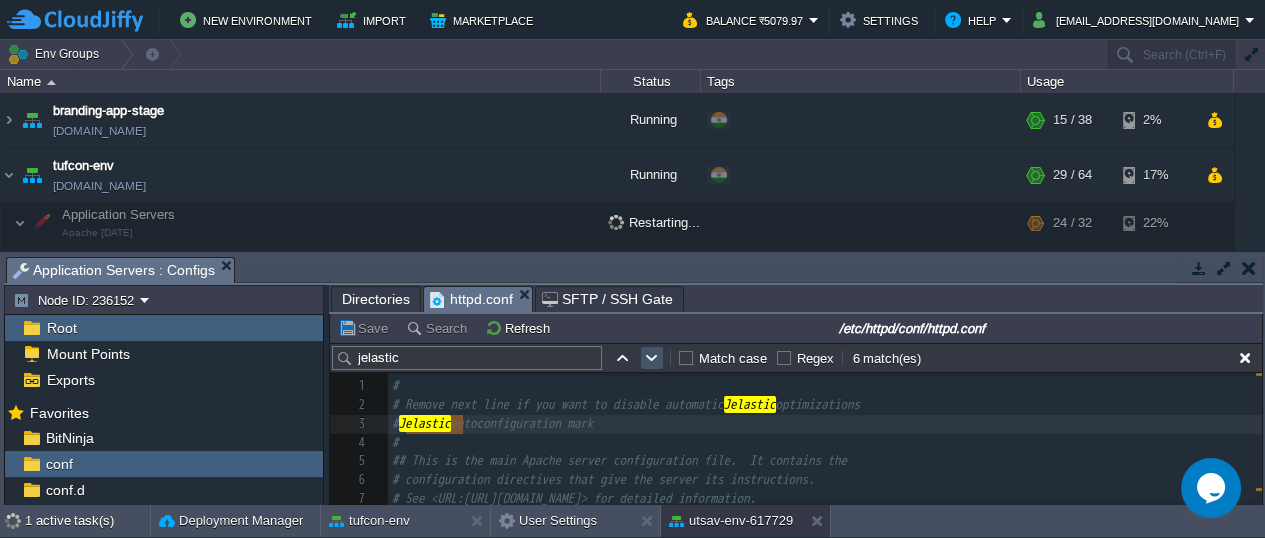 click at bounding box center (652, 358) 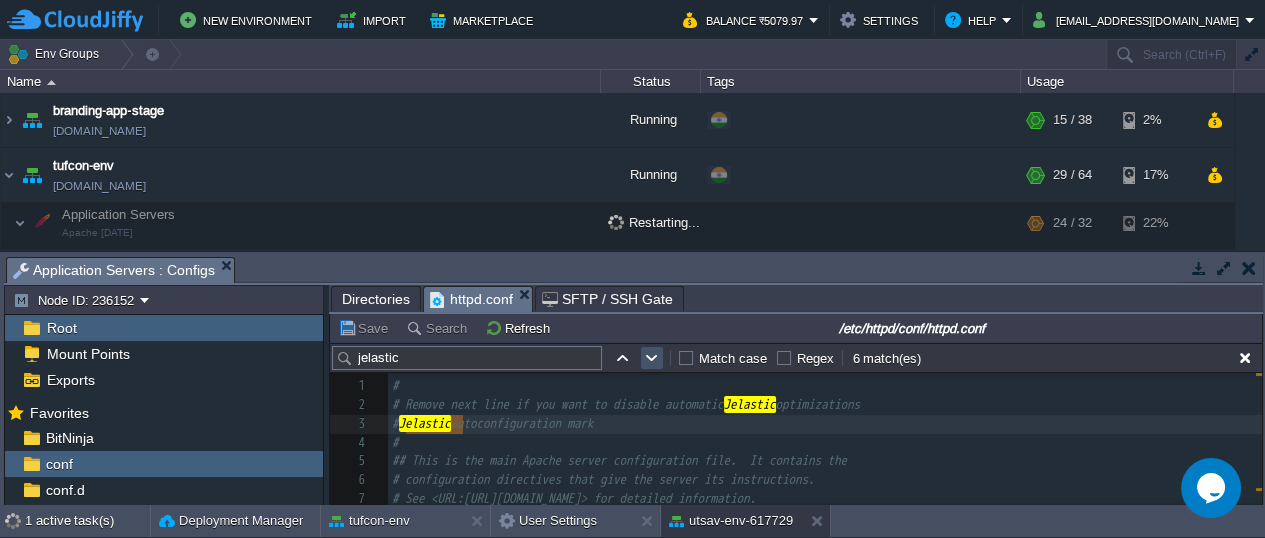 scroll, scrollTop: 18486, scrollLeft: 0, axis: vertical 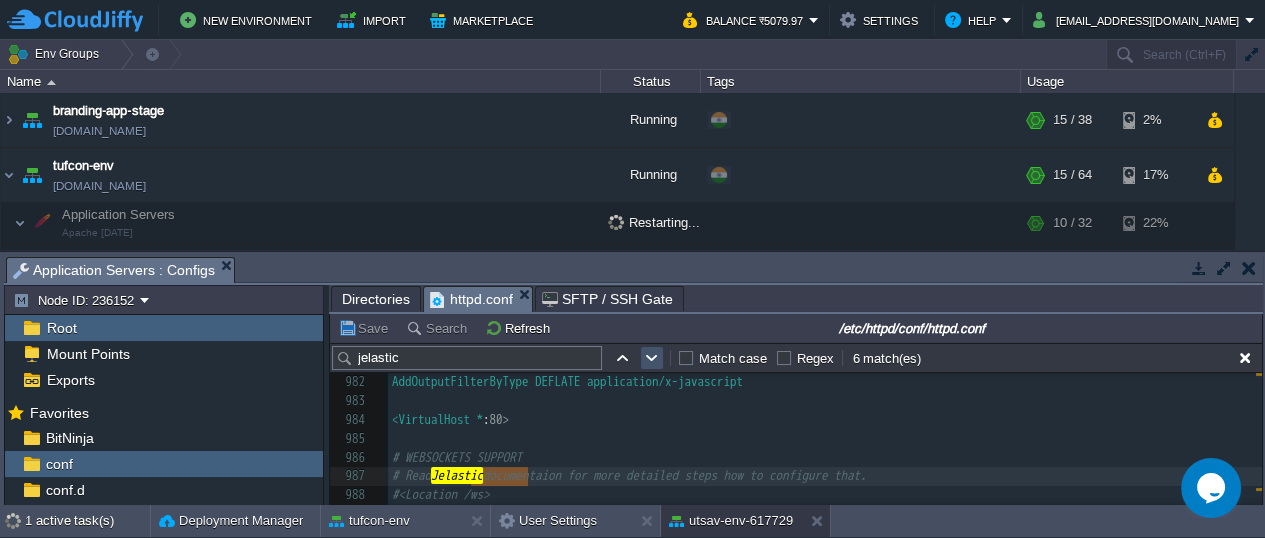 click at bounding box center [652, 358] 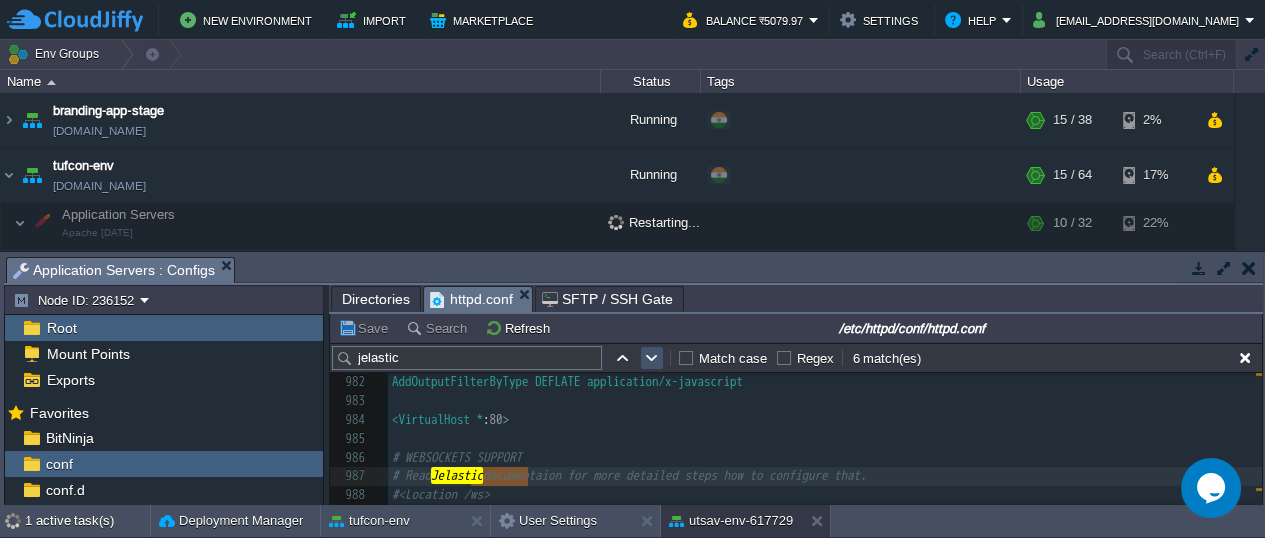 scroll, scrollTop: 18637, scrollLeft: 0, axis: vertical 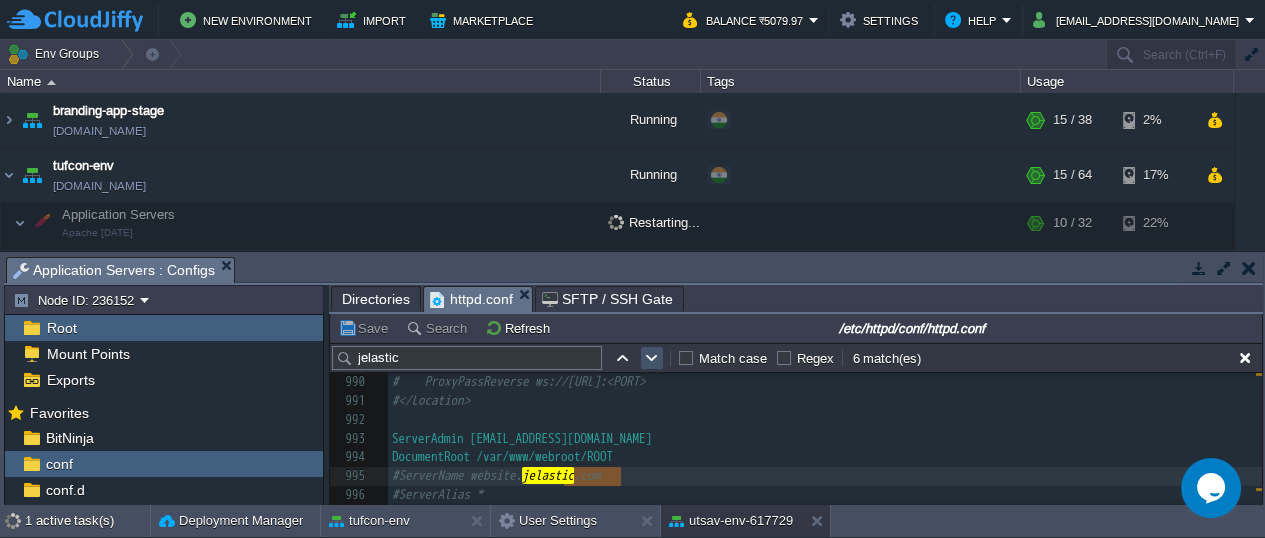 click at bounding box center [652, 358] 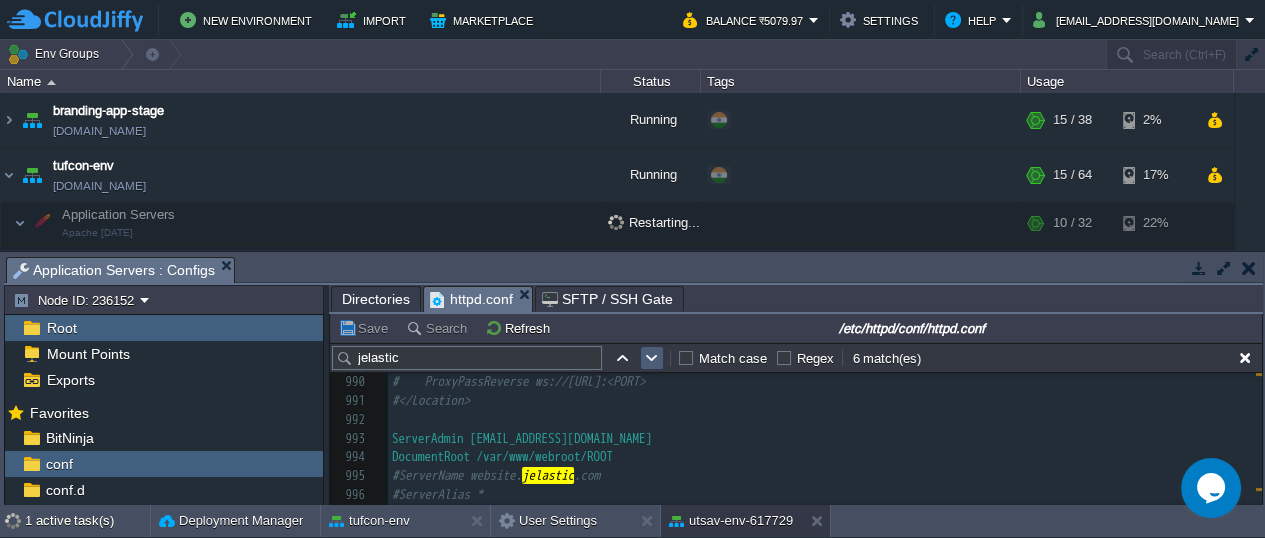 scroll, scrollTop: 18712, scrollLeft: 0, axis: vertical 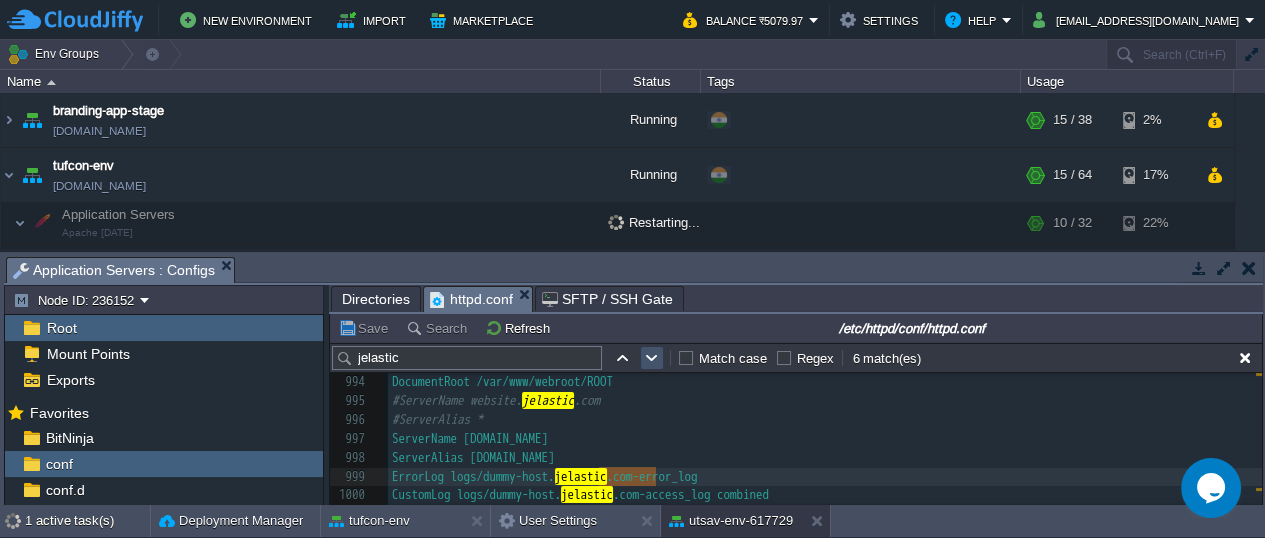 click at bounding box center (652, 358) 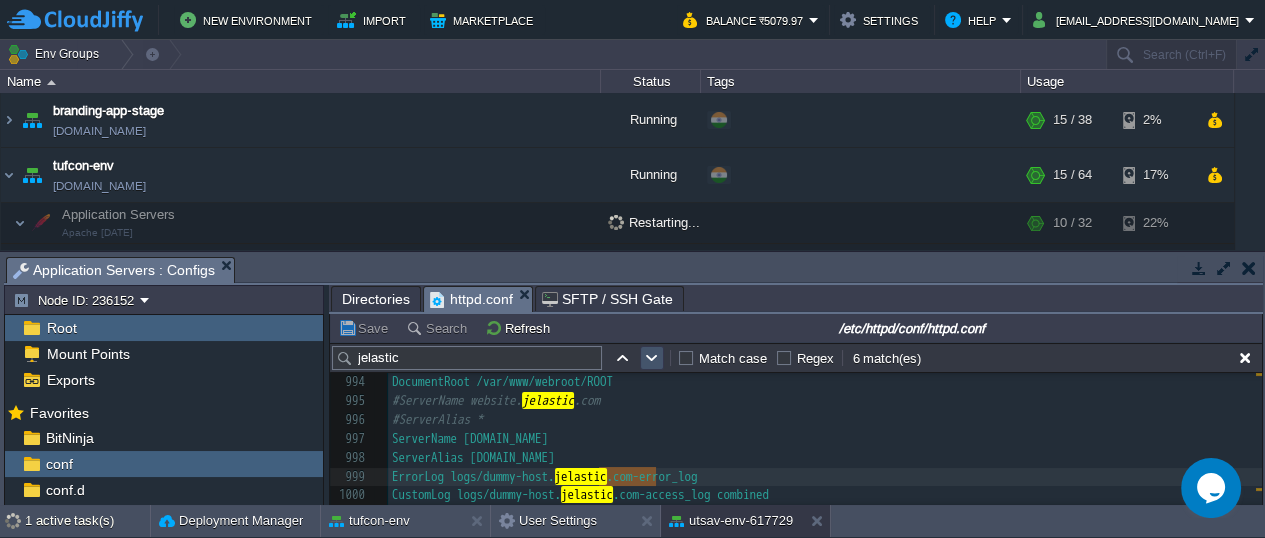 scroll, scrollTop: 18731, scrollLeft: 0, axis: vertical 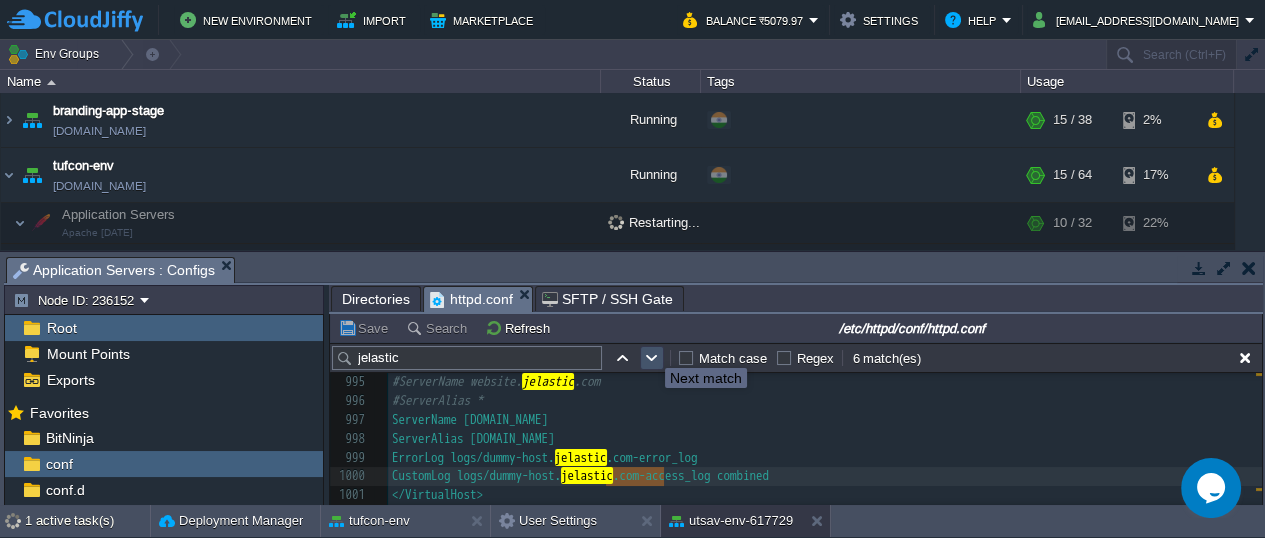click at bounding box center [652, 358] 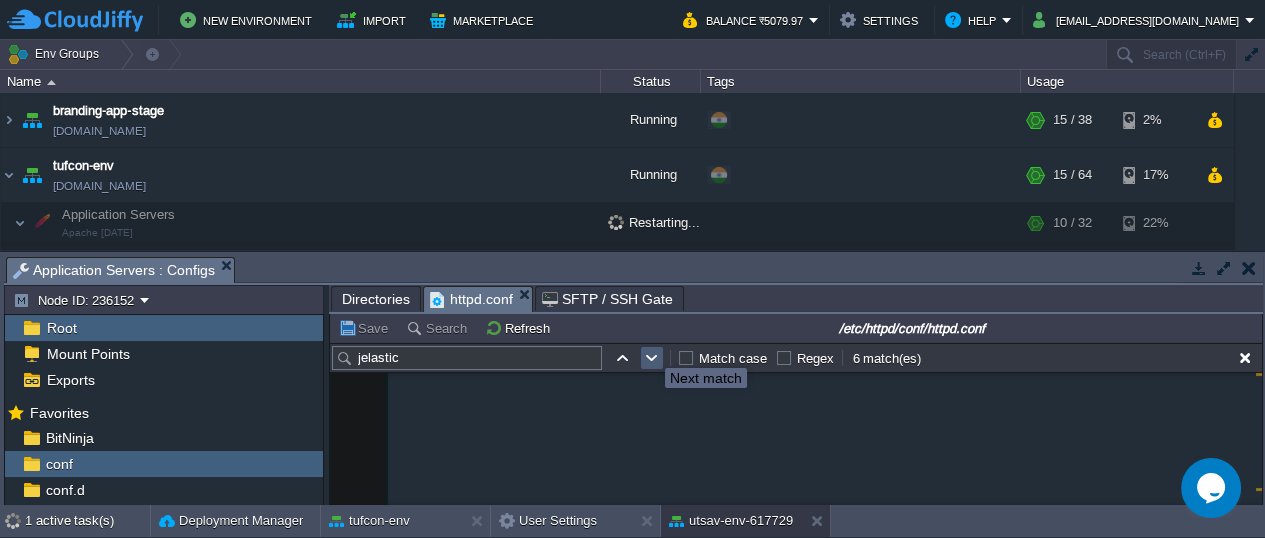 scroll, scrollTop: 0, scrollLeft: 0, axis: both 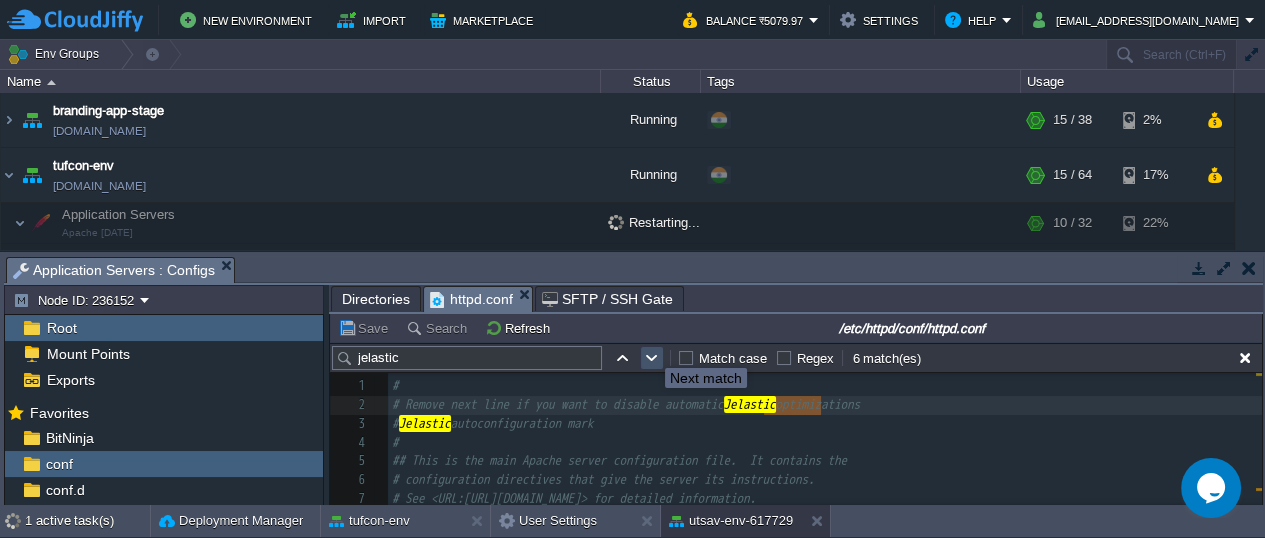 click at bounding box center (652, 358) 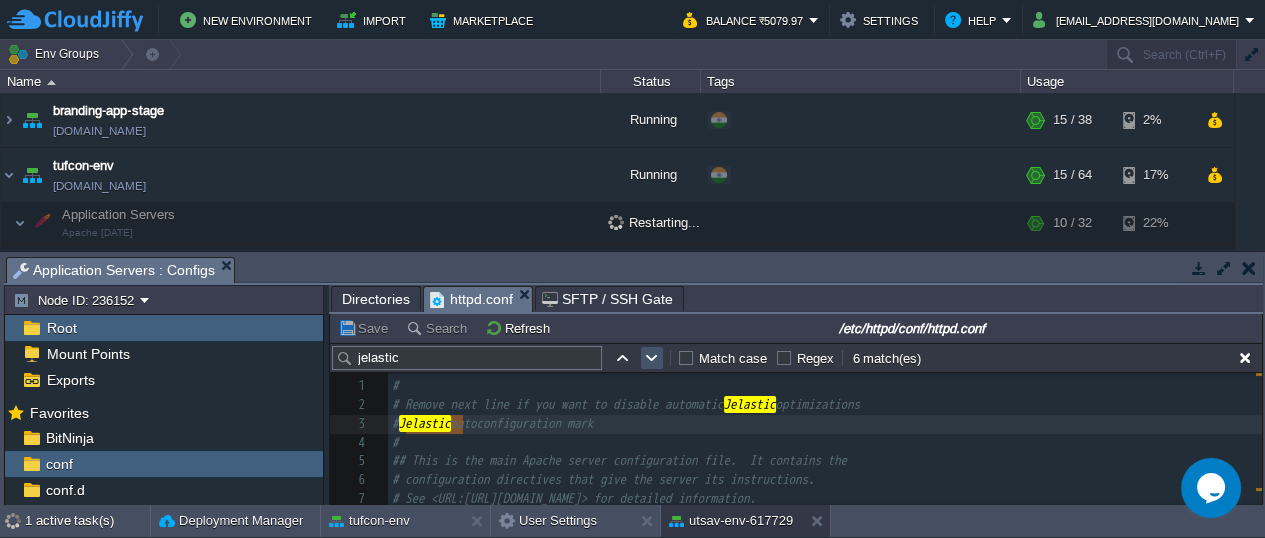 click at bounding box center (652, 358) 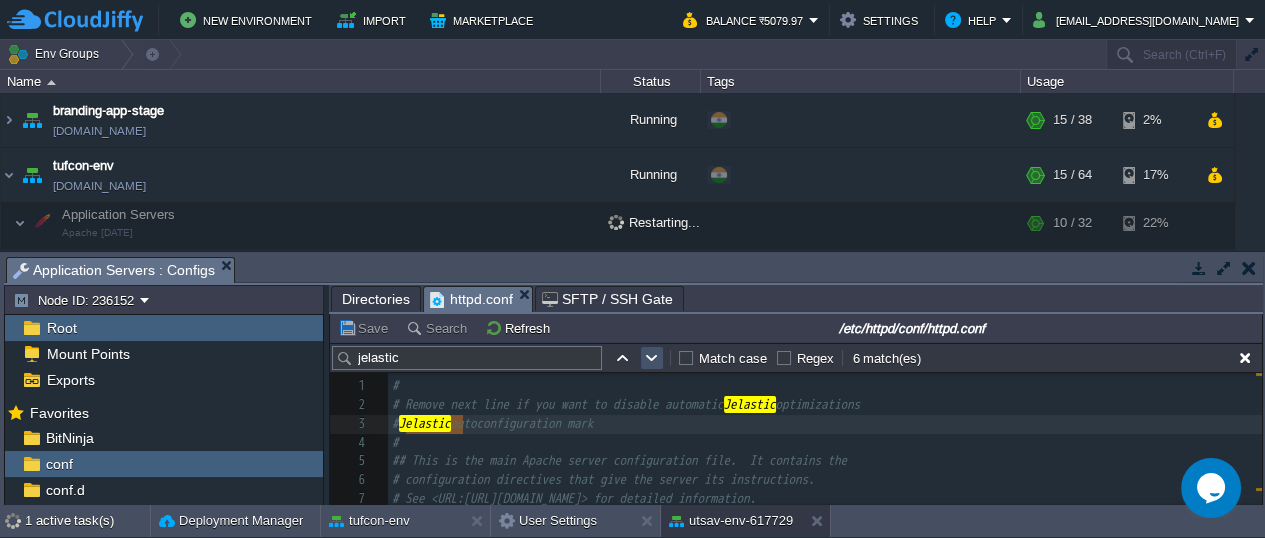 scroll, scrollTop: 18486, scrollLeft: 0, axis: vertical 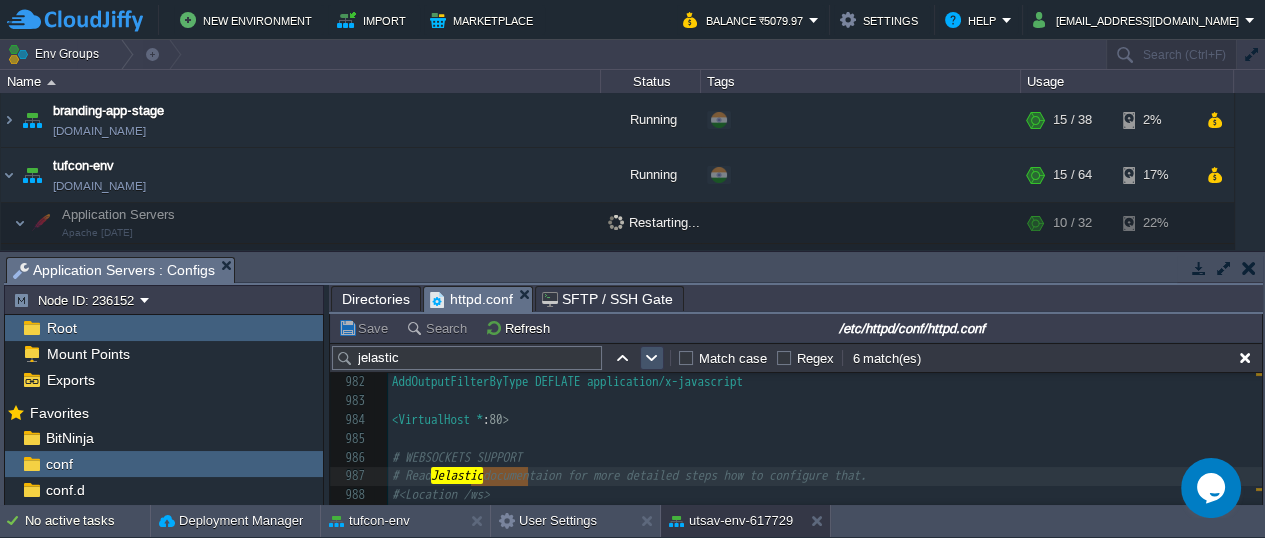 click at bounding box center [652, 358] 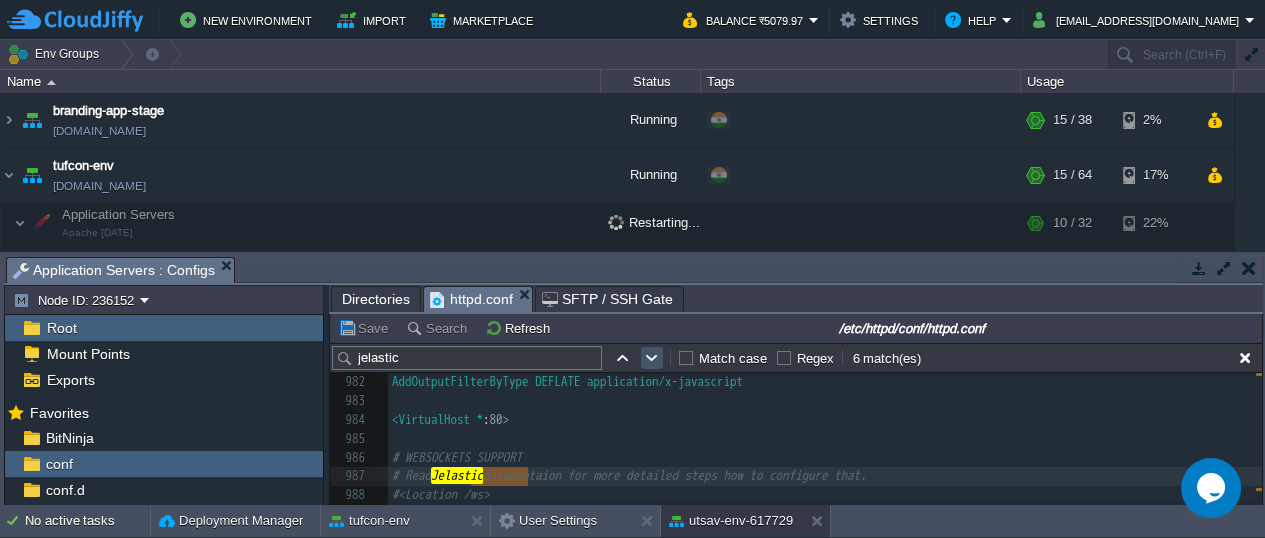 scroll, scrollTop: 18637, scrollLeft: 0, axis: vertical 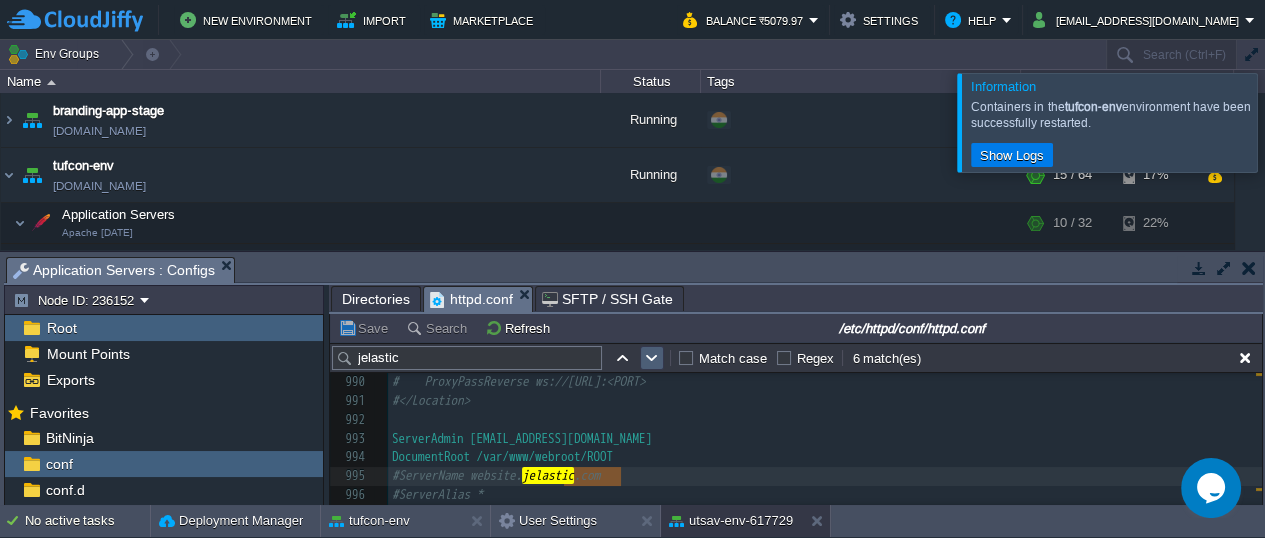 click at bounding box center [652, 358] 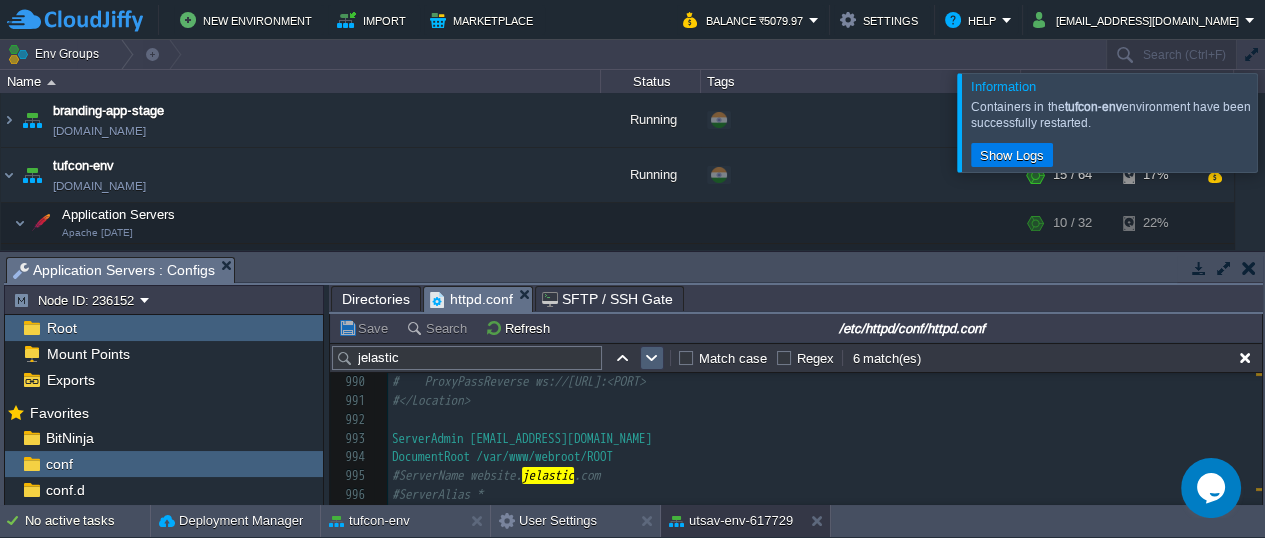 scroll, scrollTop: 18712, scrollLeft: 0, axis: vertical 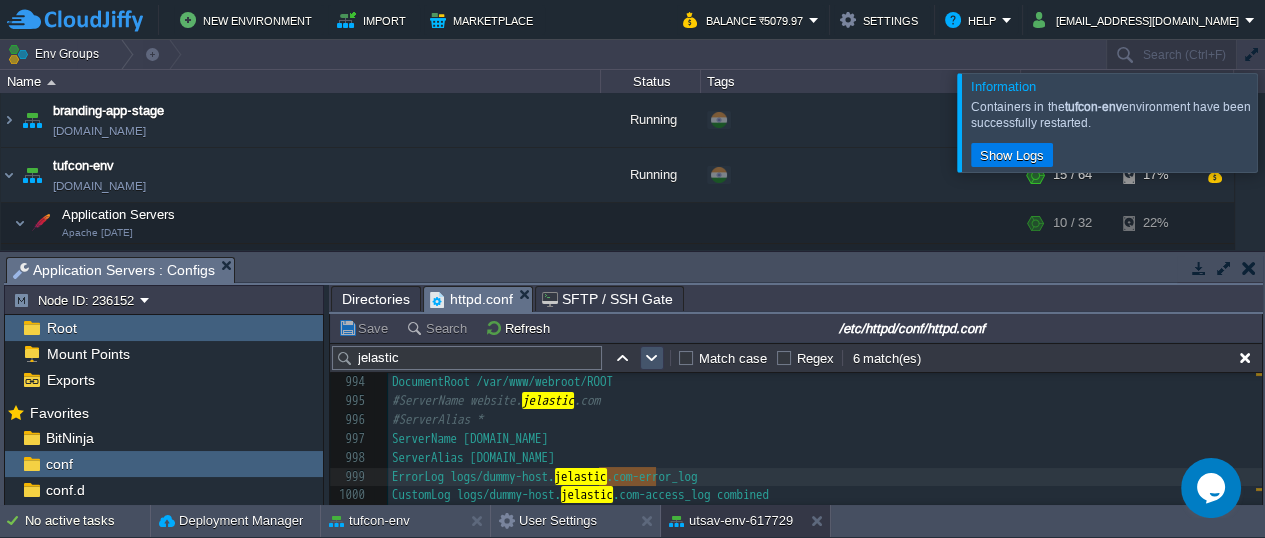 click at bounding box center [652, 358] 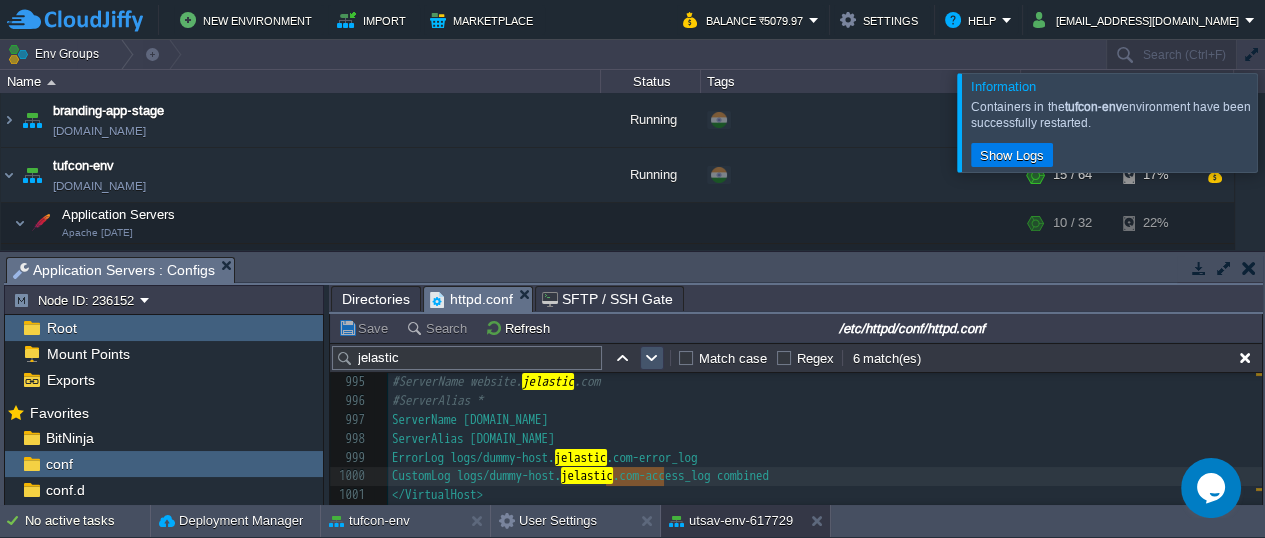 click at bounding box center [652, 358] 